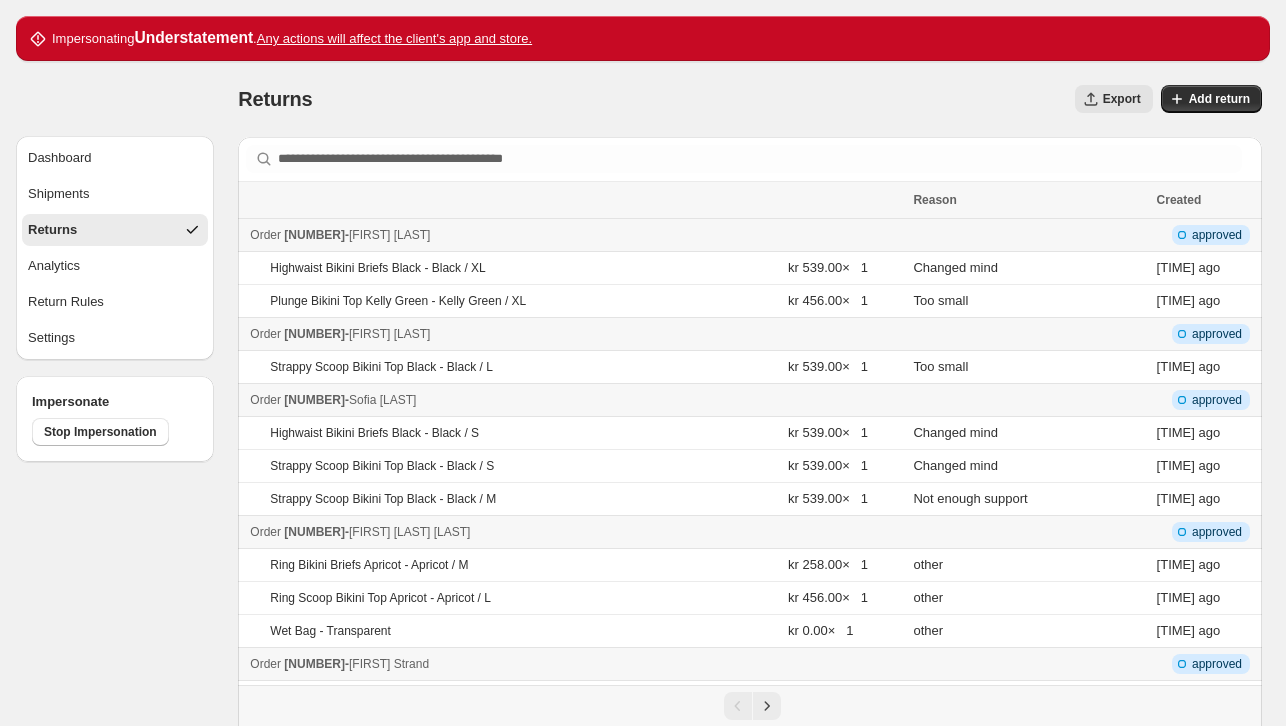 scroll, scrollTop: 0, scrollLeft: 0, axis: both 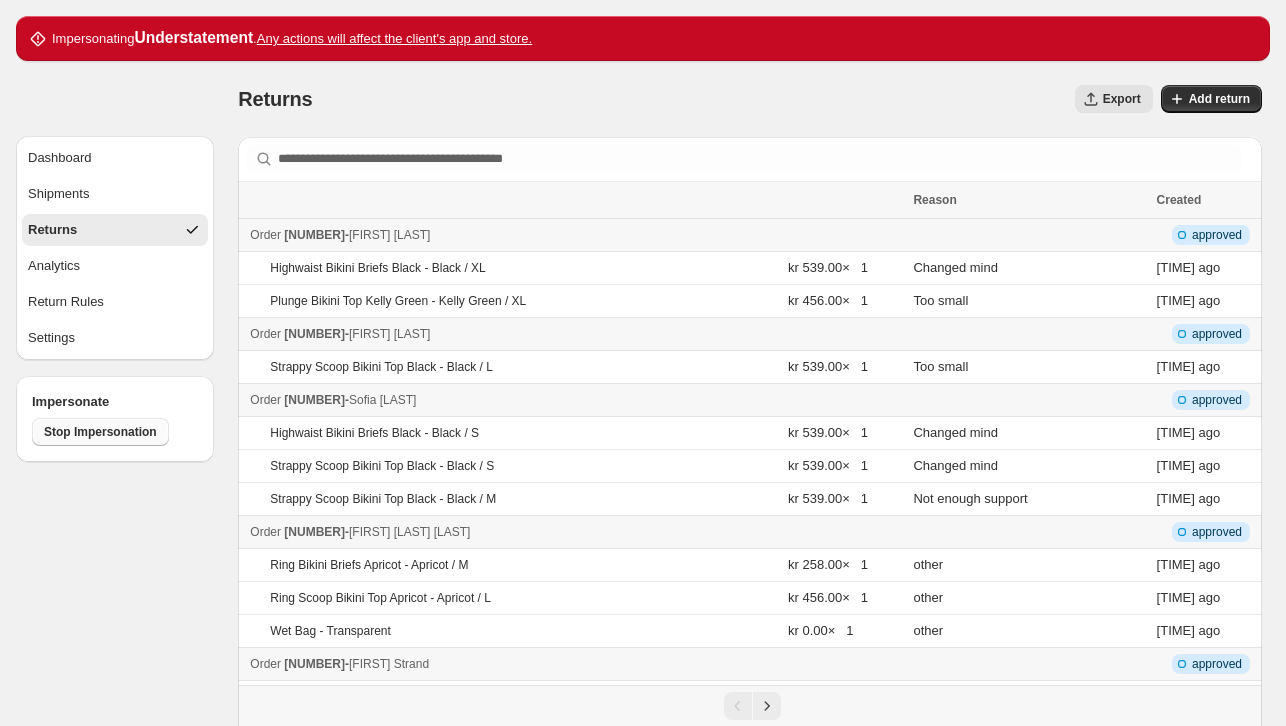 click on "Stop Impersonation" at bounding box center [100, 432] 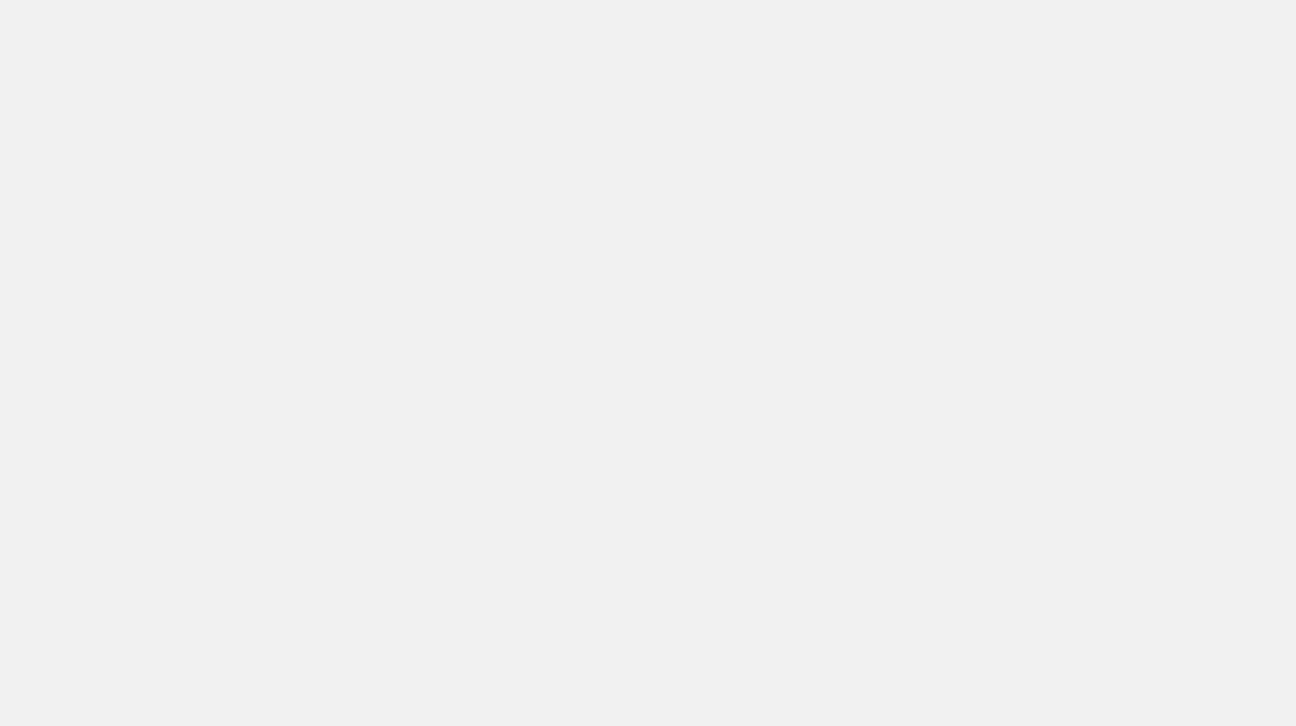 scroll, scrollTop: 0, scrollLeft: 0, axis: both 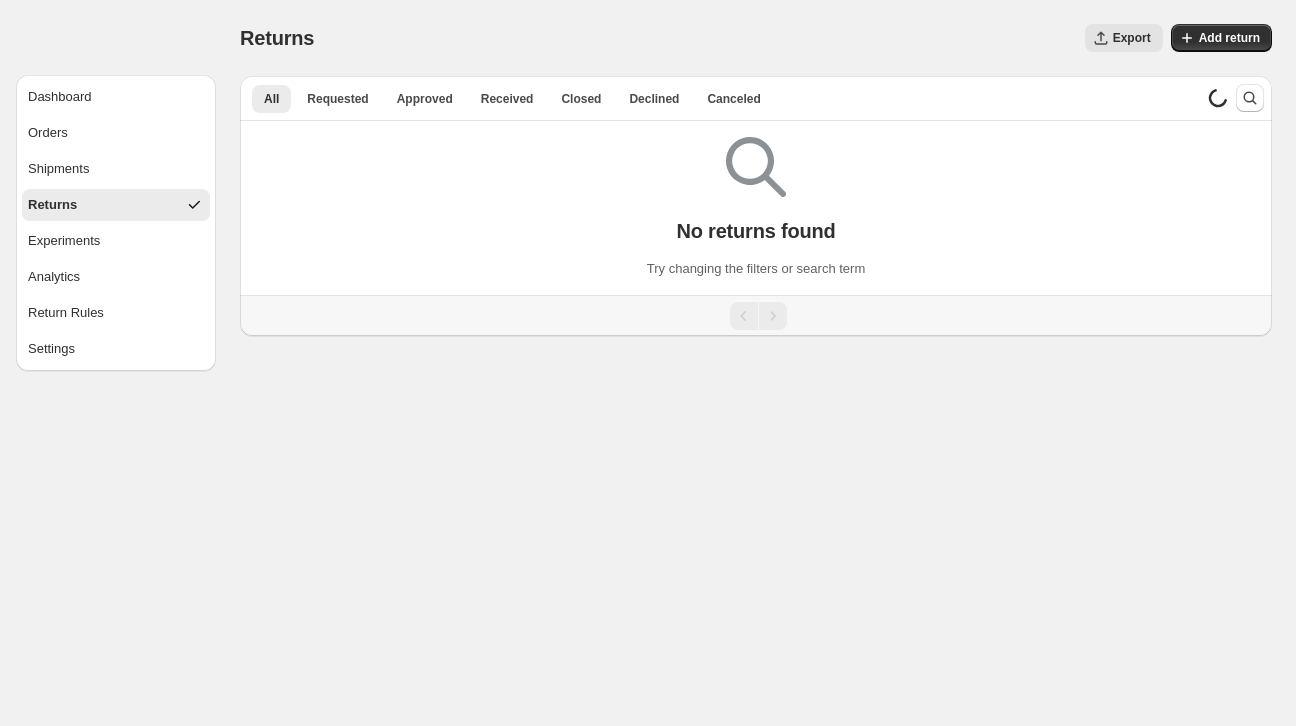 select on "********" 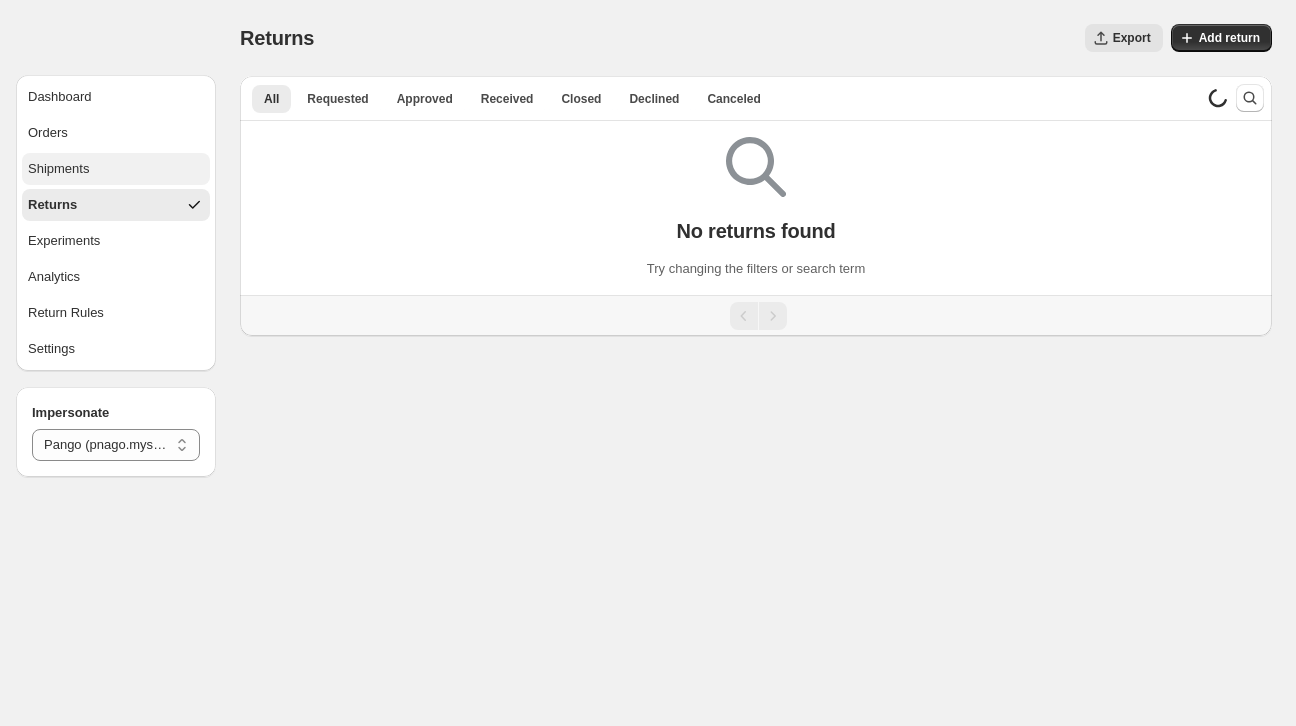 click on "Shipments" at bounding box center [116, 169] 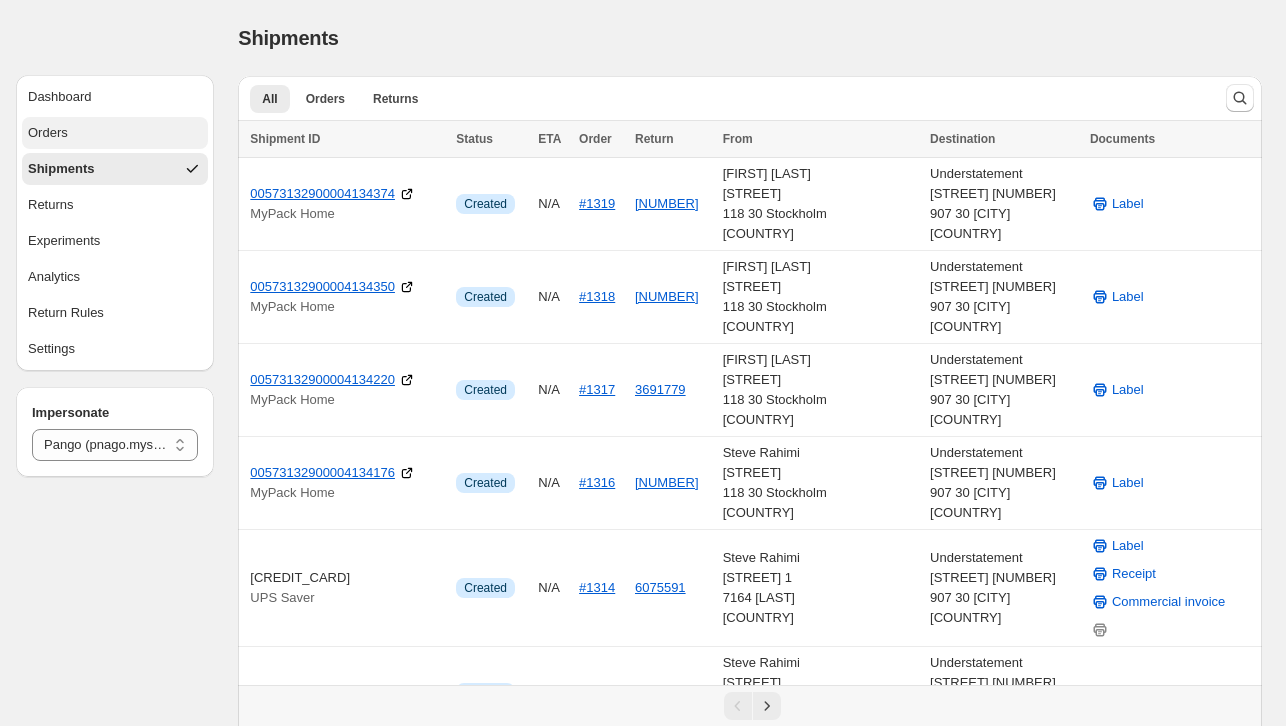 click on "Orders" at bounding box center [115, 133] 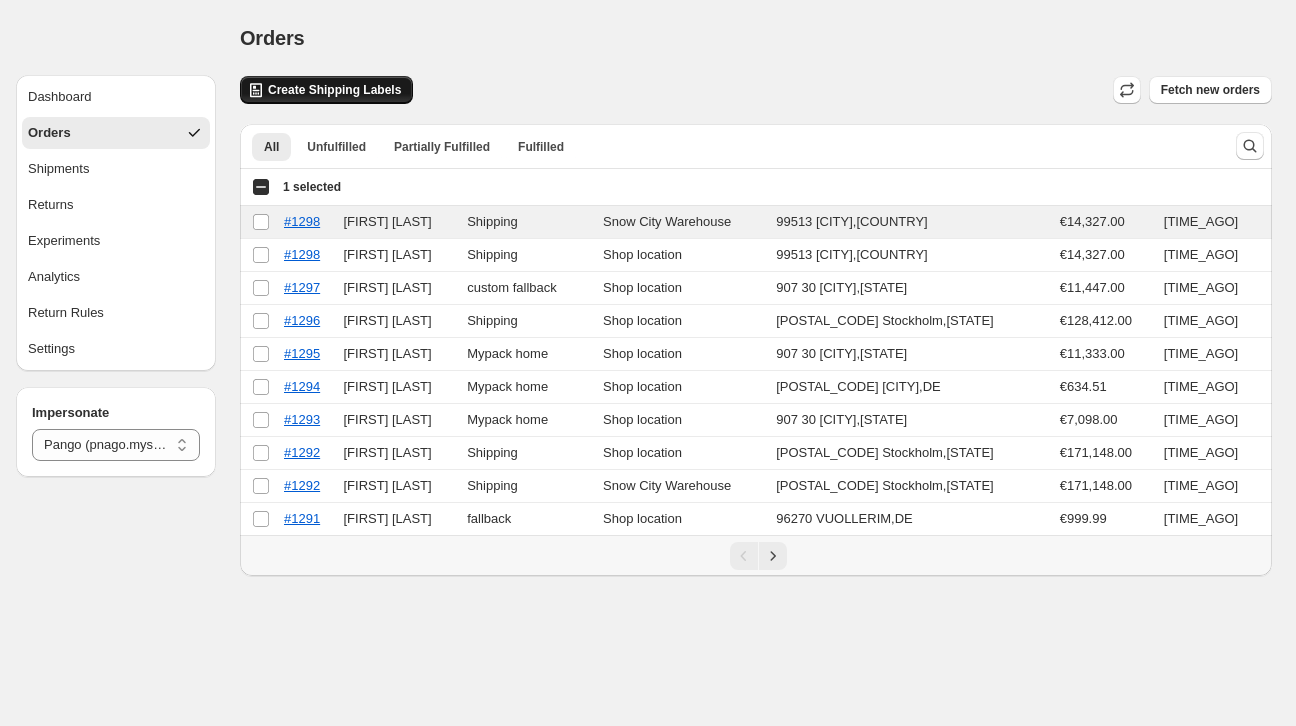 click on "Create Shipping Labels" at bounding box center (334, 90) 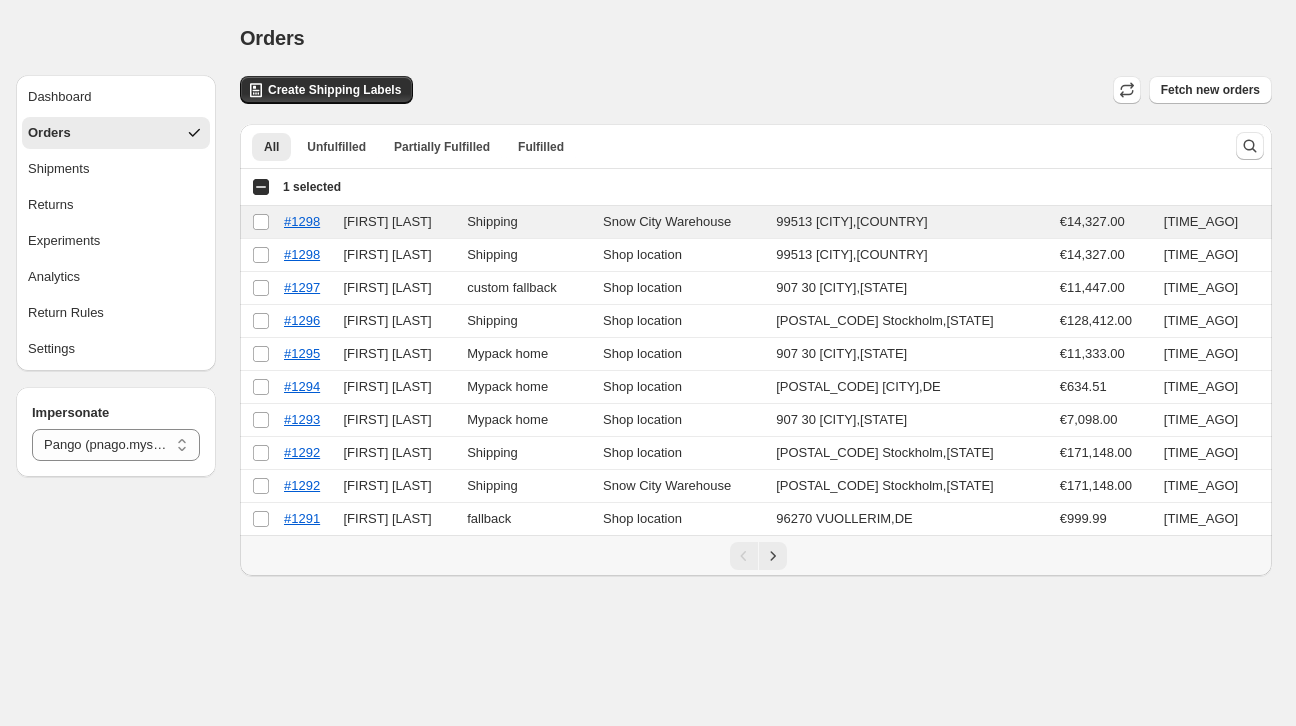 click on "All Unfulfilled Partially Fulfilled Fulfilled More views All Unfulfilled Partially Fulfilled Fulfilled More views" at bounding box center [730, 146] 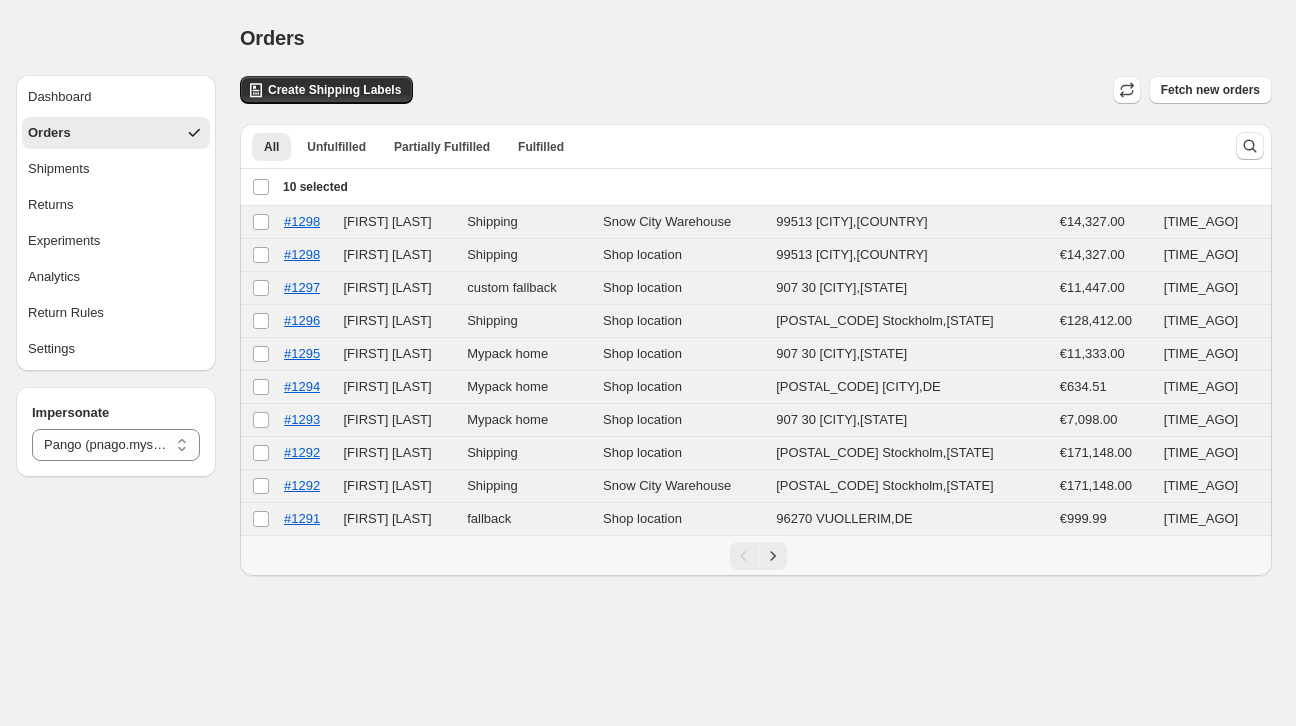 click on "Deselect all 10 orders 10 selected" at bounding box center [300, 187] 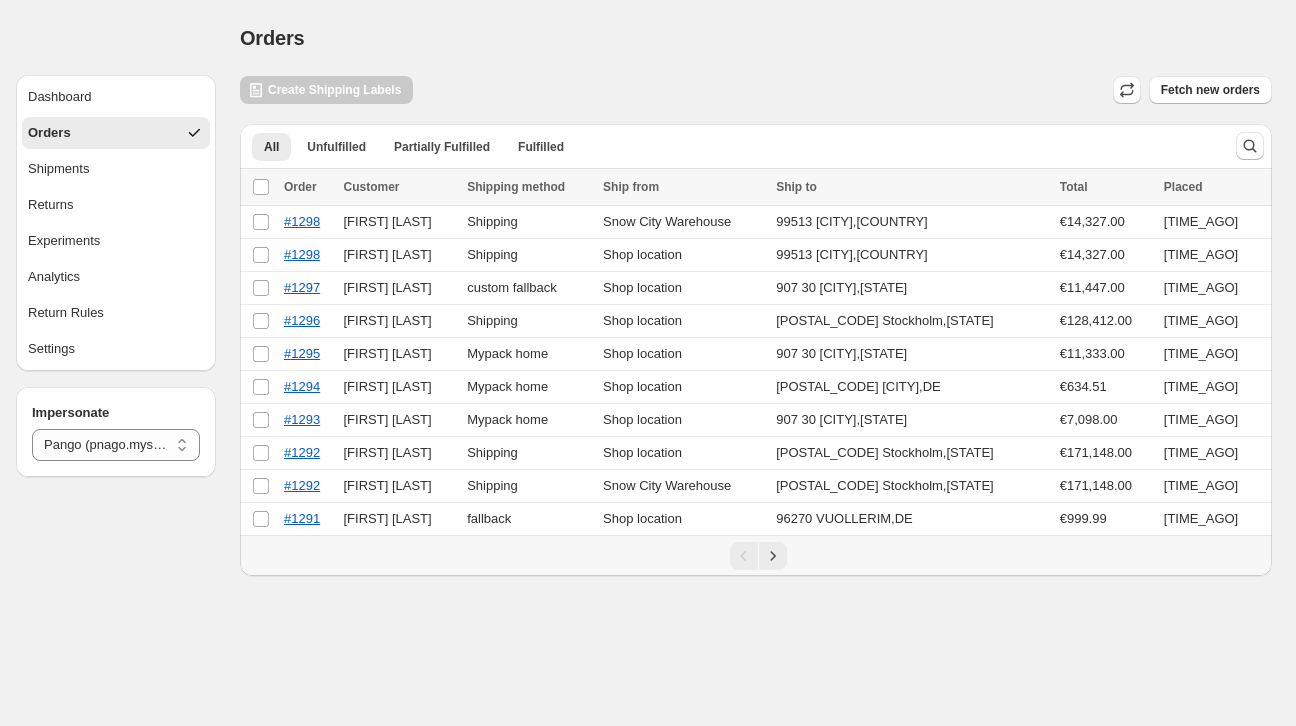 click on "Create All Loading orders… Loading orders… Order Items Package Weight Ship from Ship with Recipient Label Select all 2 orders 0 selected Order Items Package Weight Ship from Ship with Recipient Label #1298 Ayumu   Hirano 2025-06-30 09:19:09 1  ×  Bell Sleeves Blouse 18  ×  14  ×  12  cm 0.25  kg Snow City Warehouse Address missing Critical Service Not Defined Ayumu Hirano Unit A, 82 James Carter Road 99513   Mildenhall Alaska,    United States of America - #1298 Ayumu   Hirano 2025-06-30 09:19:09 1  ×  #18/60 Pearl Ash Blonde Highlights Classic Clip In Hair Extensions 9pcs 18  ×  14  ×  12  cm 0.25  kg Shop location 907 30   Umeå ,  SE Critical Service Not Defined Ayumu Hirano Unit A, 82 James Carter Road 99513   Mildenhall Alaska,    United States of America - Create Shipping Labels Fetch new orders All Unfulfilled Partially Fulfilled Fulfilled More views All Unfulfilled Partially Fulfilled Fulfilled More views Loading orders… Loading orders… Select all orders Order Customer Shipping method" at bounding box center [756, 326] 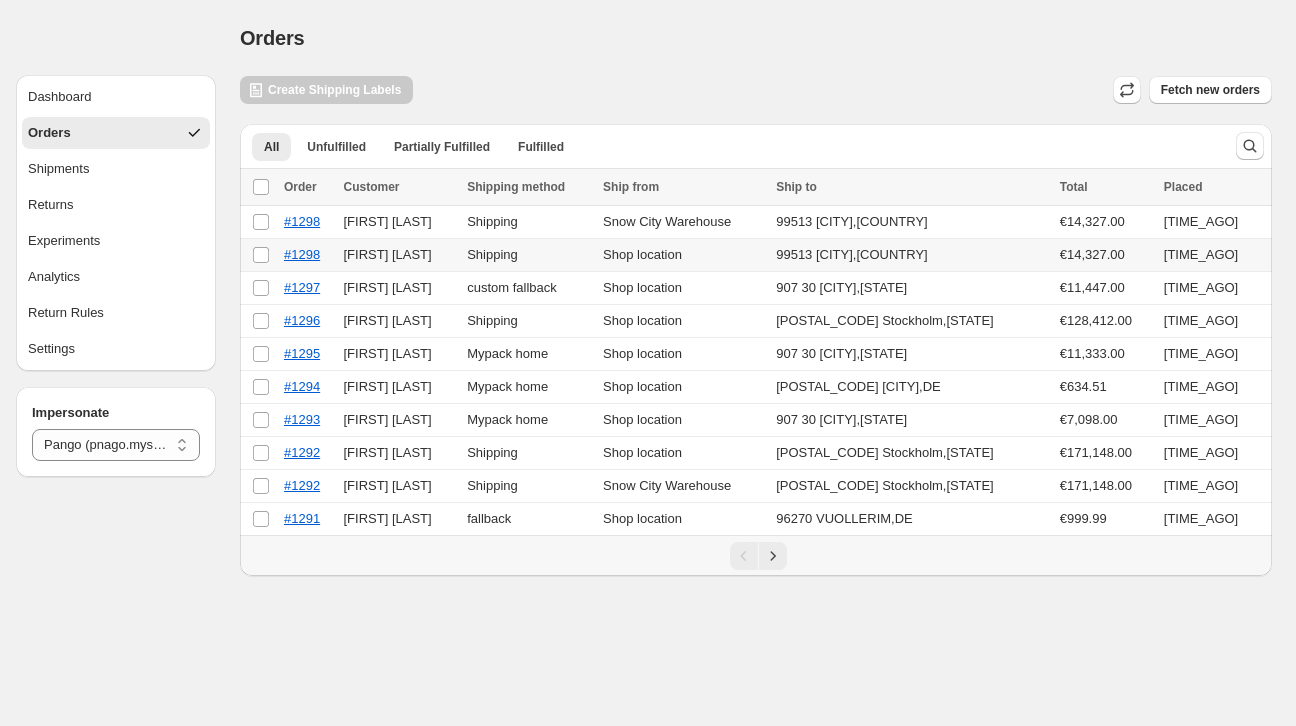 click on "Select order" at bounding box center (259, 255) 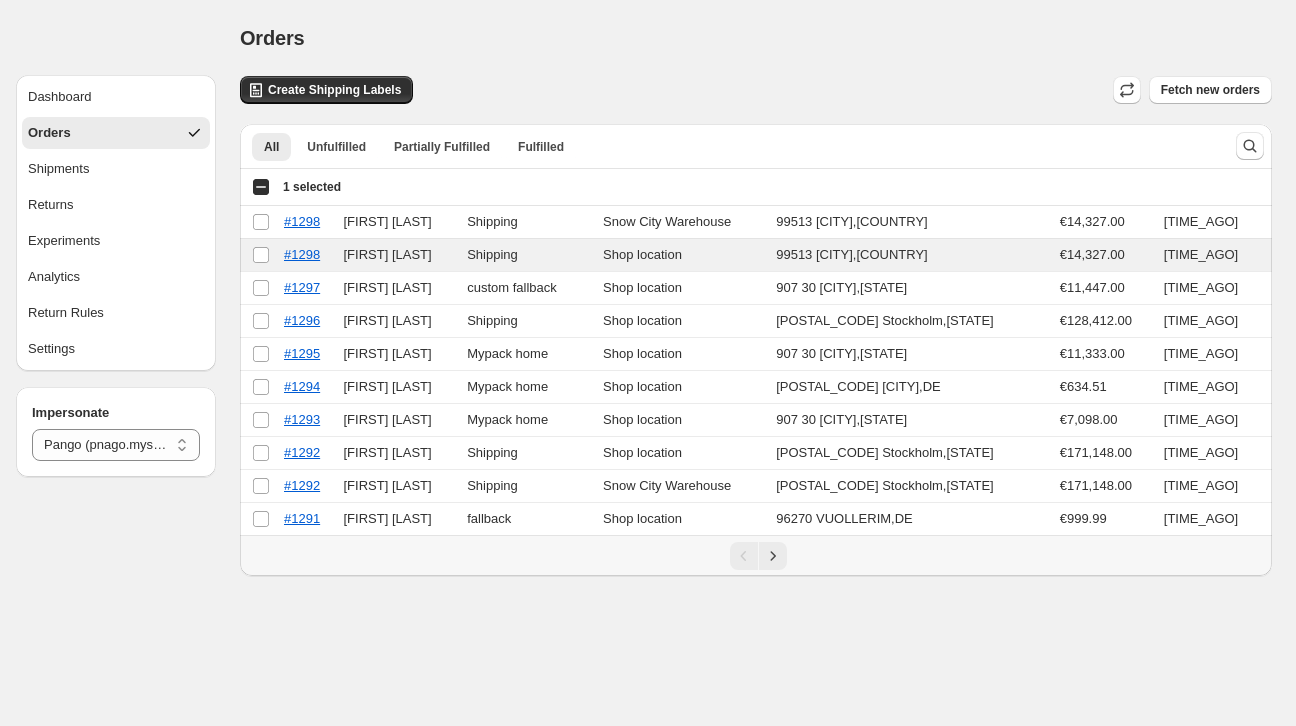 click on "Select all 10 orders 1 selected" at bounding box center [296, 187] 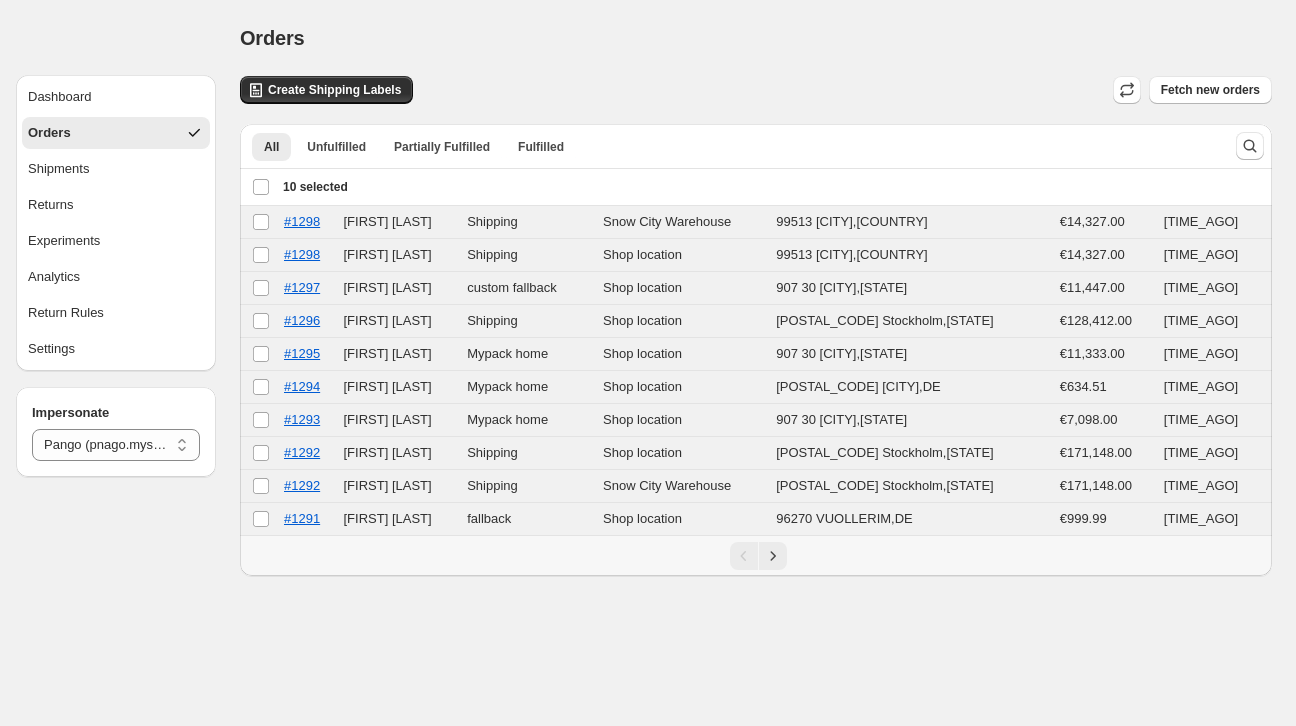 click on "Deselect all 10 orders 10 selected" at bounding box center (300, 187) 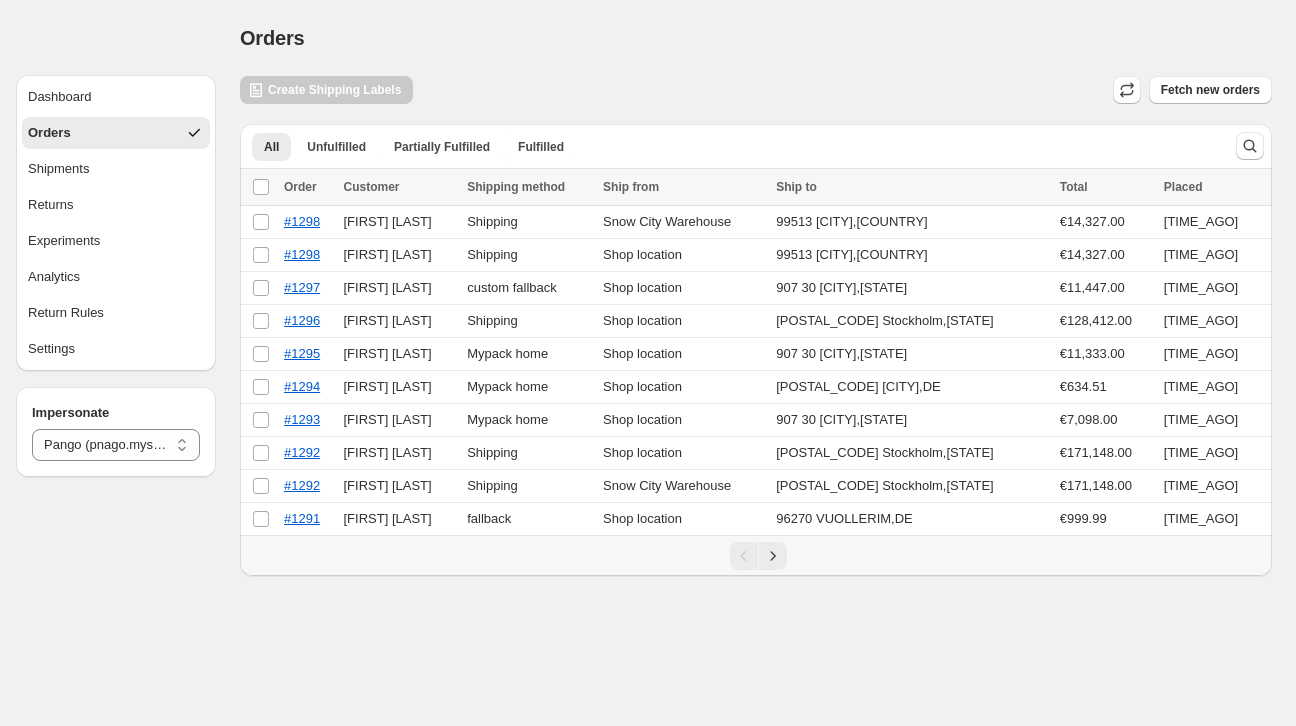 click on "Create All Loading orders… Loading orders… Order Items Package Weight Ship from Ship with Recipient Label Select all 2 orders 0 selected Order Items Package Weight Ship from Ship with Recipient Label #1298 Ayumu   Hirano 2025-06-30 09:19:09 1  ×  Bell Sleeves Blouse 18  ×  14  ×  12  cm 0.25  kg Snow City Warehouse Address missing Critical Service Not Defined Ayumu Hirano Unit A, 82 James Carter Road 99513   Mildenhall Alaska,    United States of America - #1298 Ayumu   Hirano 2025-06-30 09:19:09 1  ×  #18/60 Pearl Ash Blonde Highlights Classic Clip In Hair Extensions 9pcs 18  ×  14  ×  12  cm 0.25  kg Shop location 907 30   Umeå ,  SE Critical Service Not Defined Ayumu Hirano Unit A, 82 James Carter Road 99513   Mildenhall Alaska,    United States of America - Create Shipping Labels Fetch new orders All Unfulfilled Partially Fulfilled Fulfilled More views All Unfulfilled Partially Fulfilled Fulfilled More views Loading orders… Loading orders… Select all orders Order Customer Shipping method" at bounding box center (756, 326) 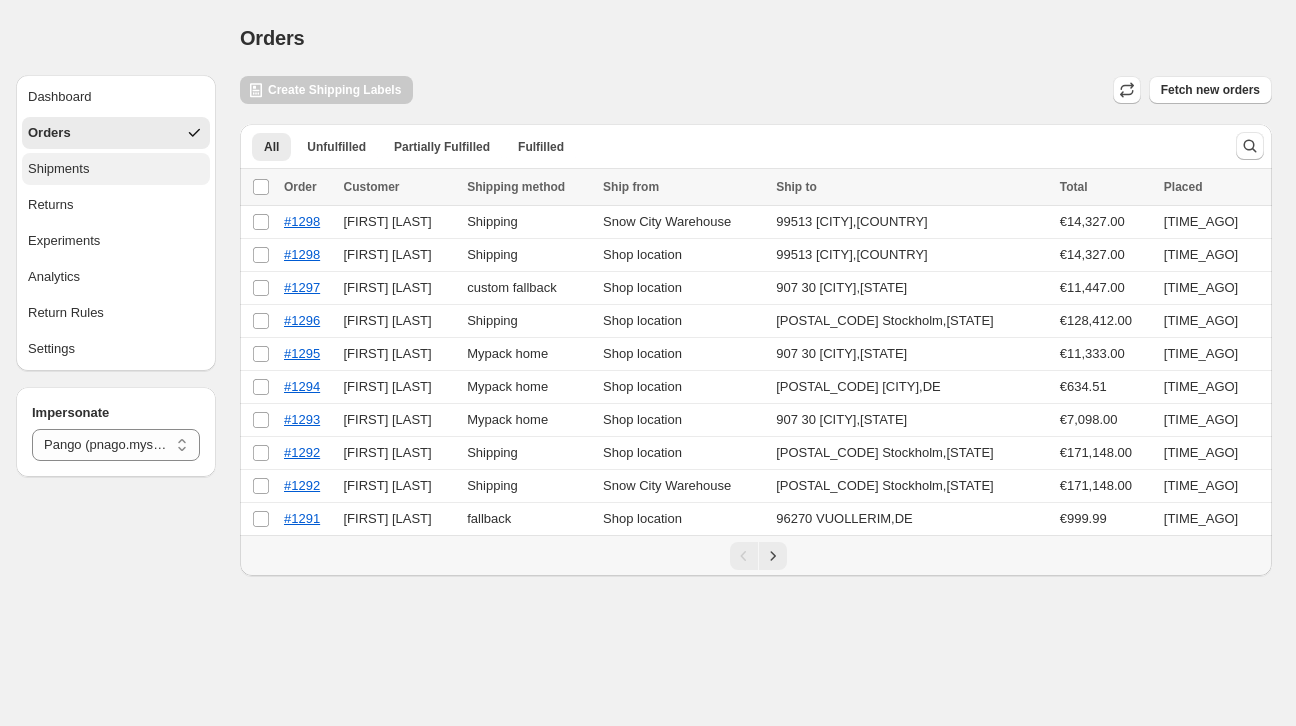 click on "Shipments" at bounding box center (116, 169) 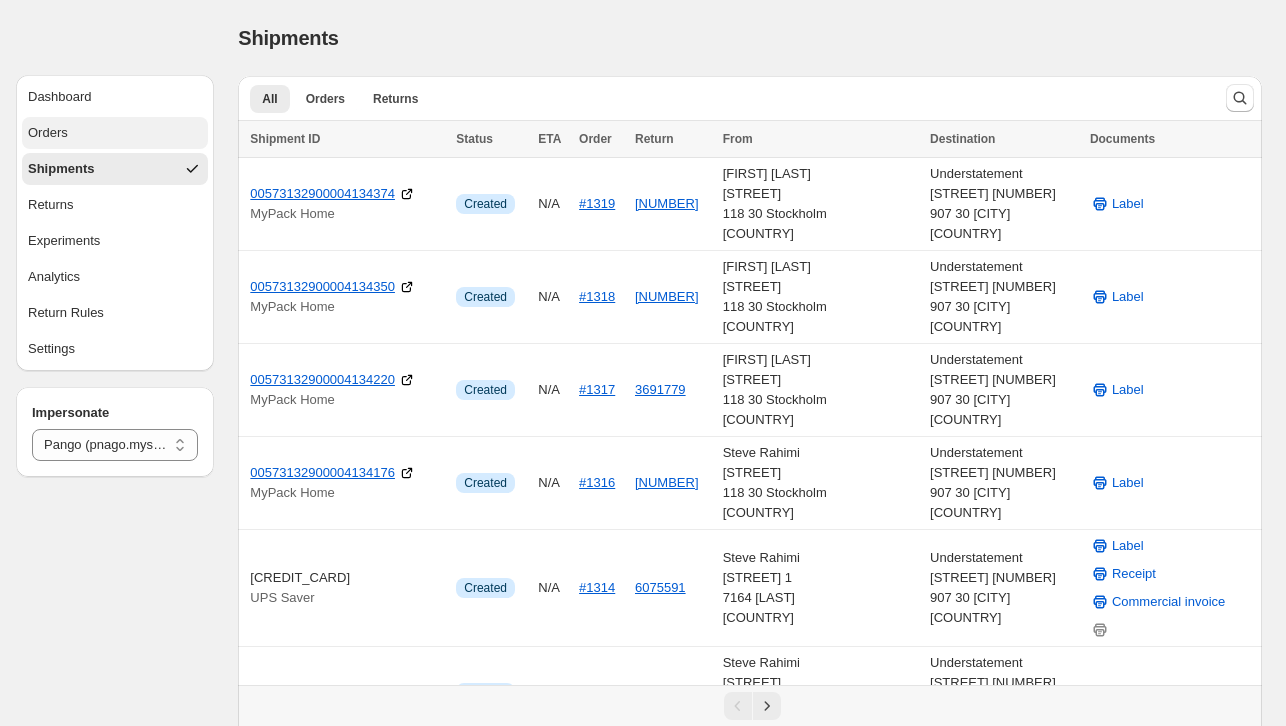 click on "Orders" at bounding box center (115, 133) 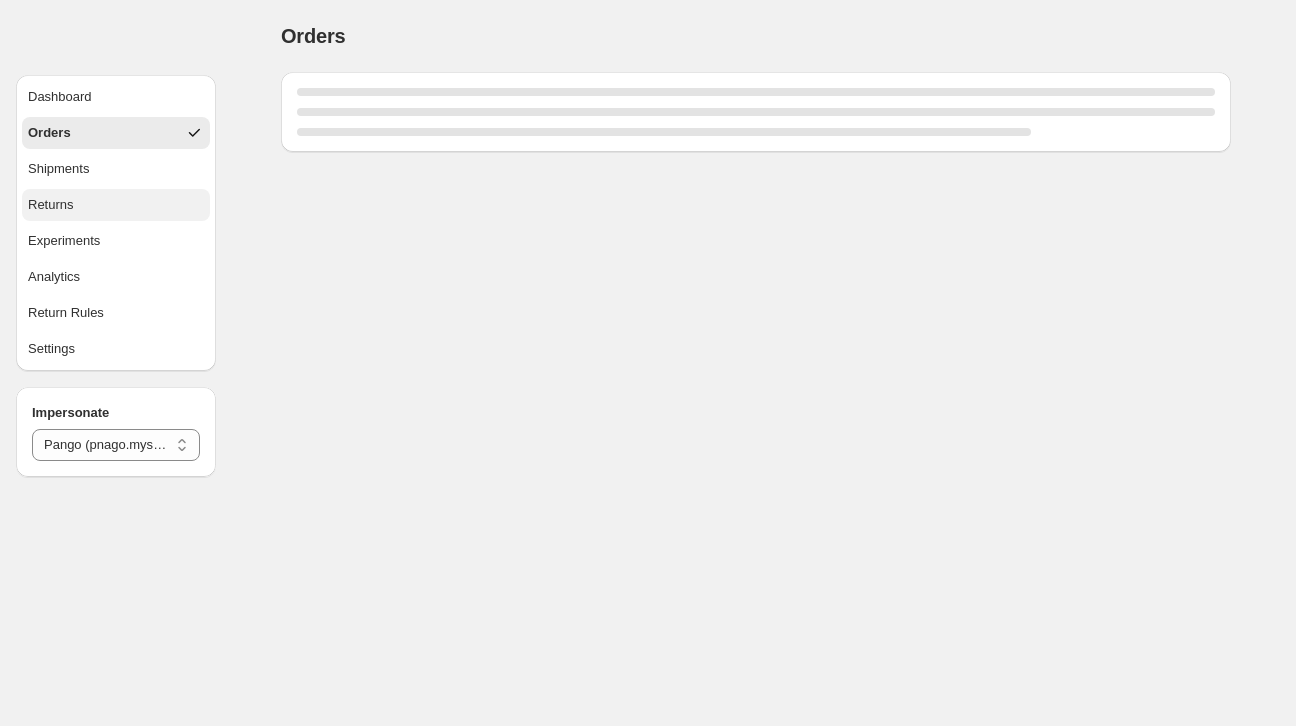 click on "Returns" at bounding box center (116, 205) 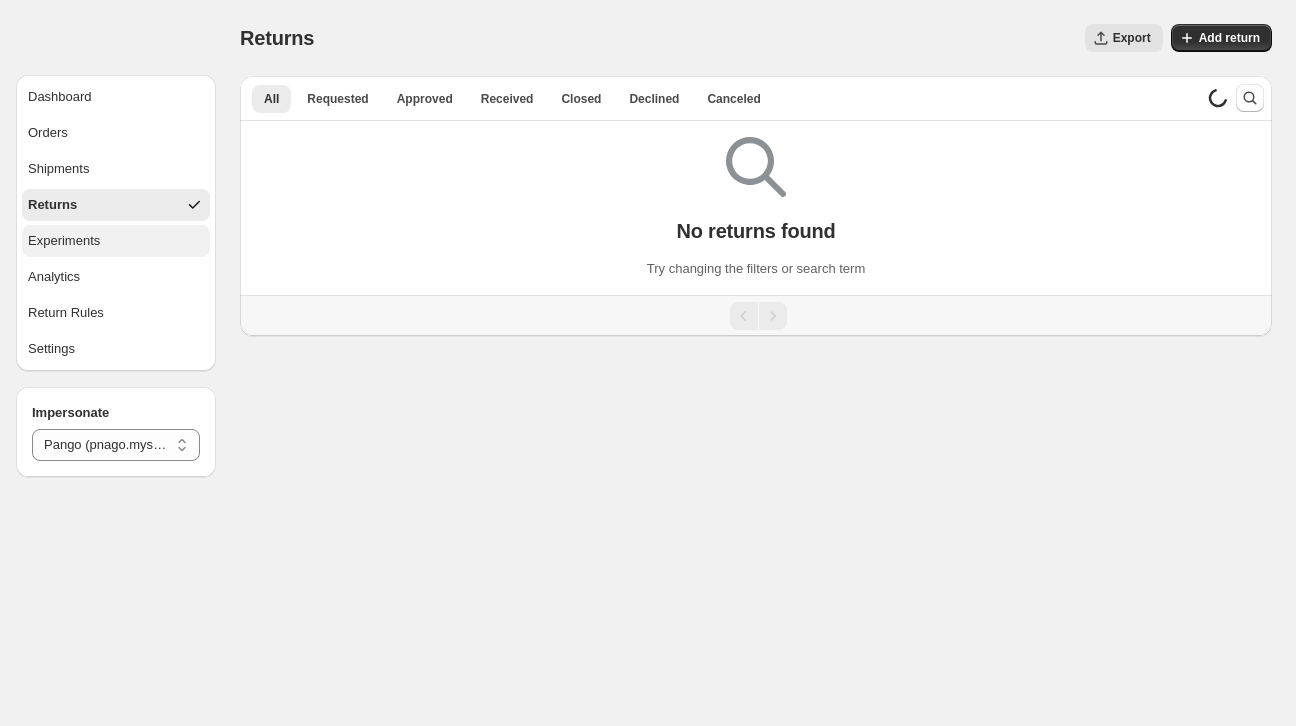 click on "Experiments" at bounding box center (116, 241) 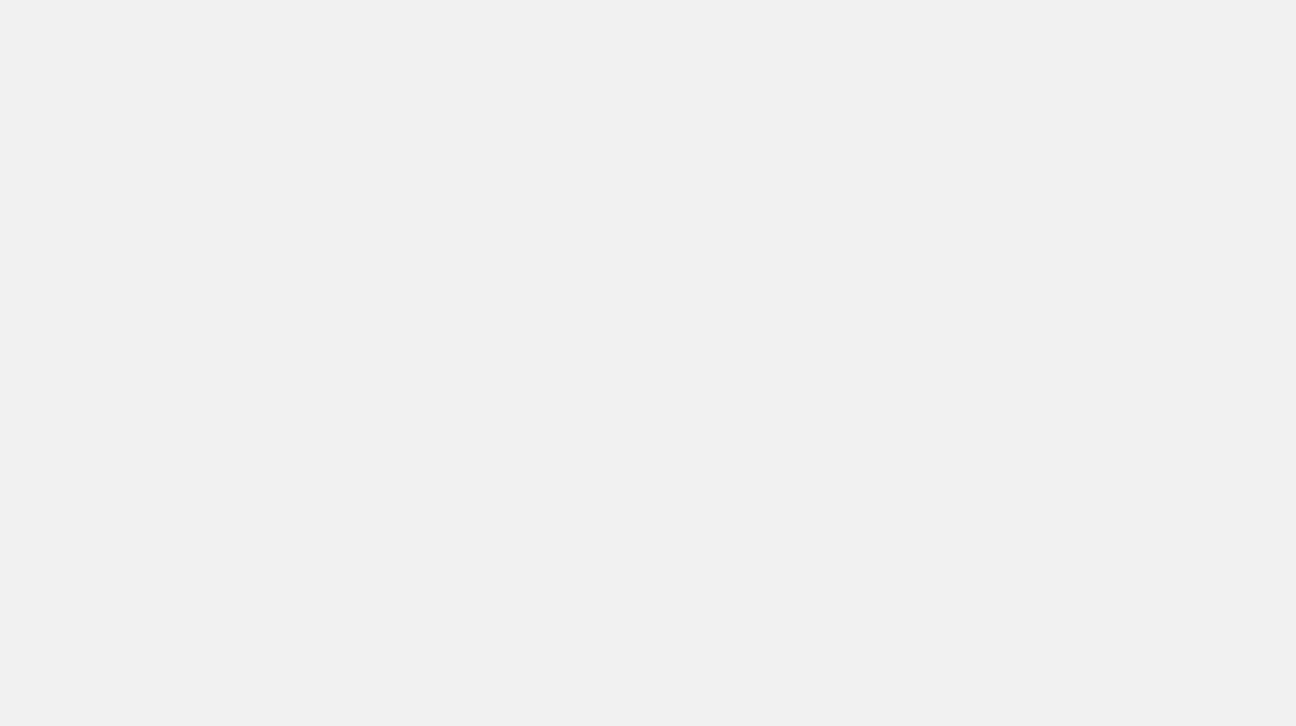 scroll, scrollTop: 0, scrollLeft: 0, axis: both 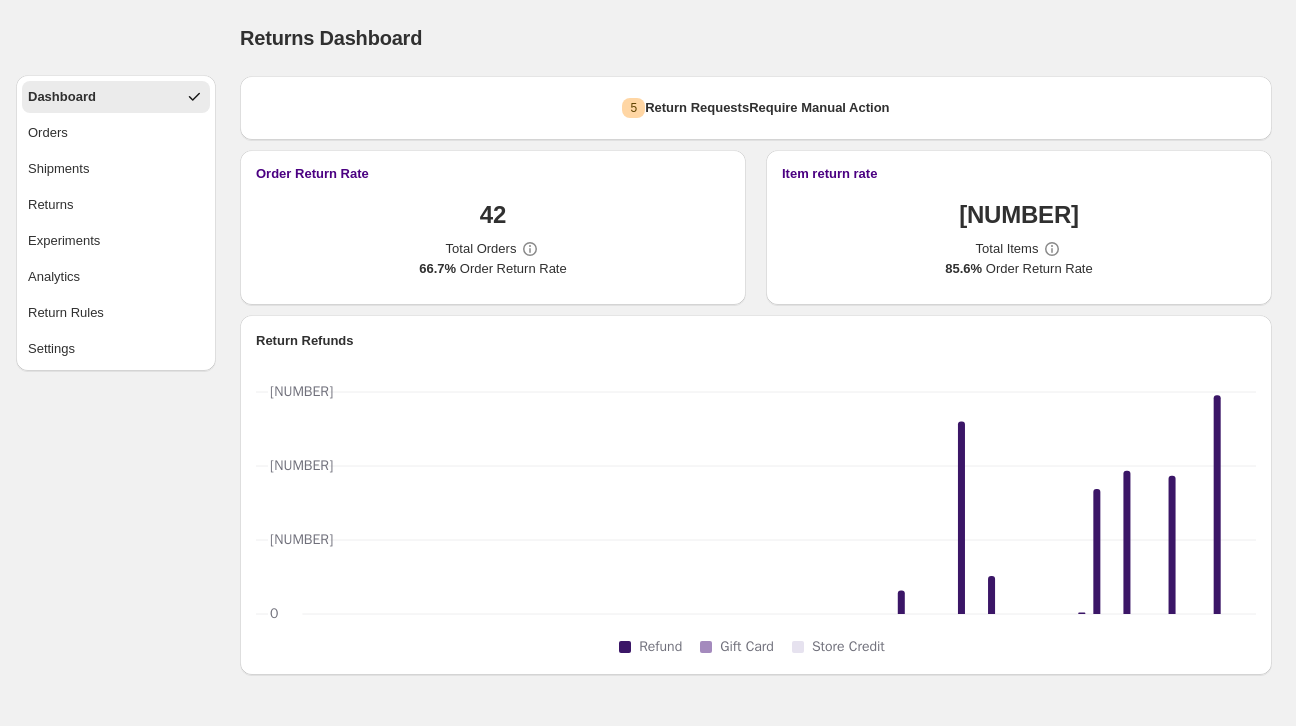 select on "********" 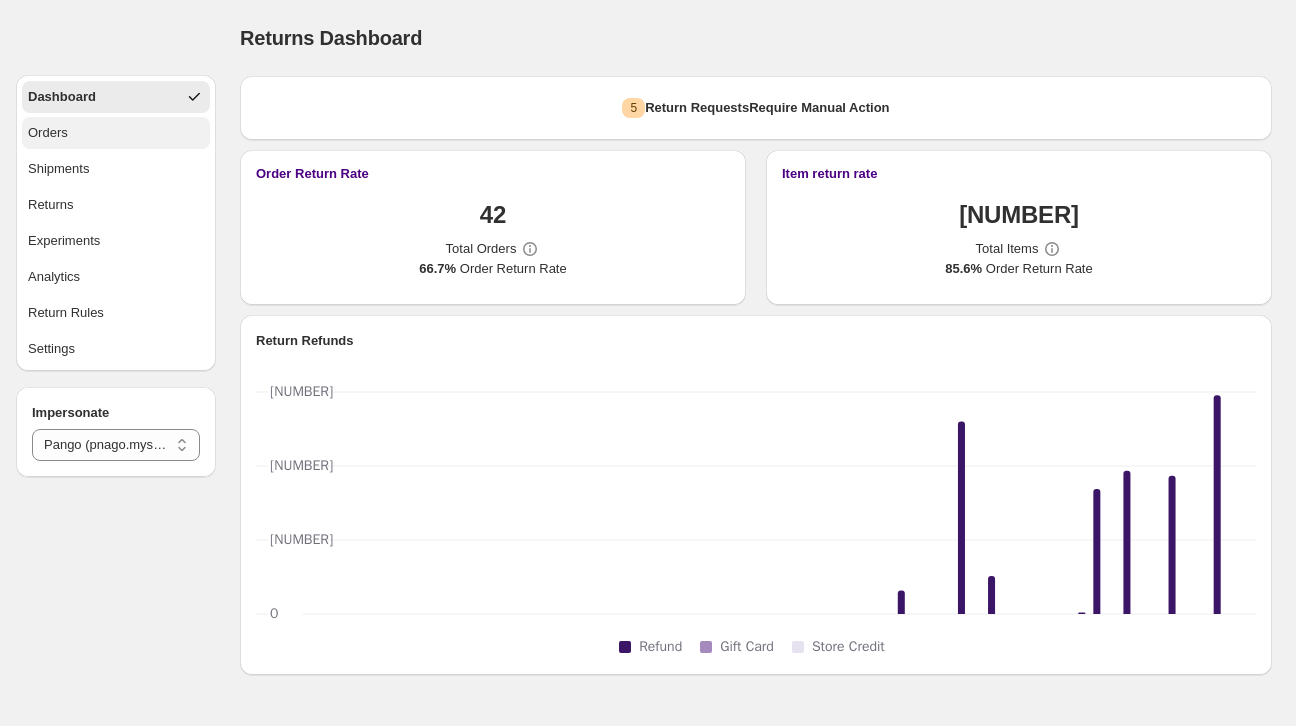 click on "Orders" at bounding box center [116, 133] 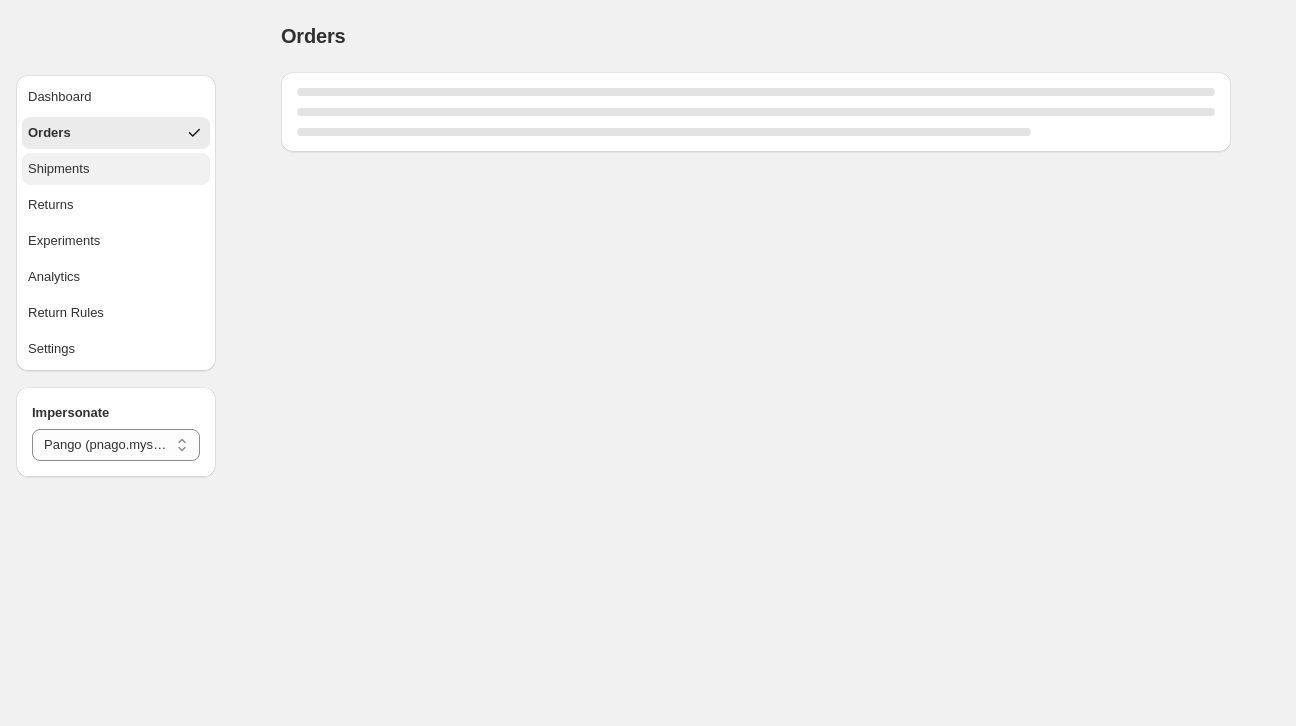 click on "Shipments" at bounding box center (116, 169) 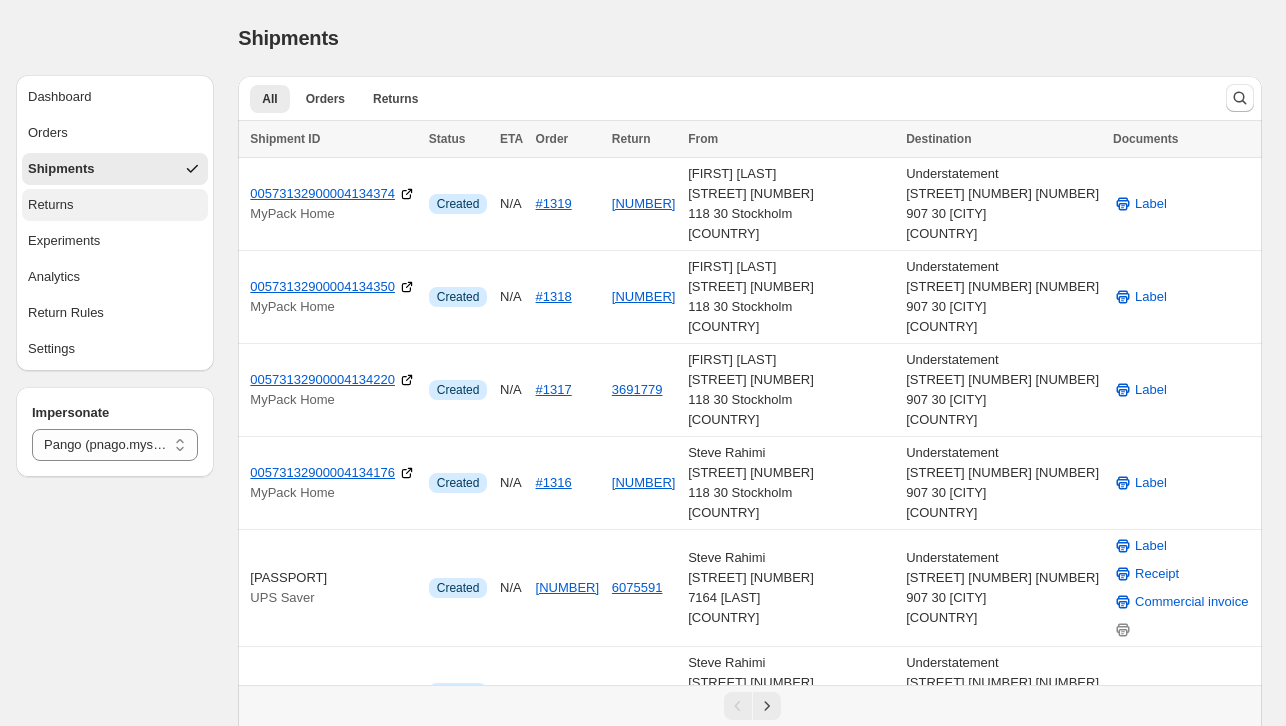 click on "Returns" at bounding box center (115, 205) 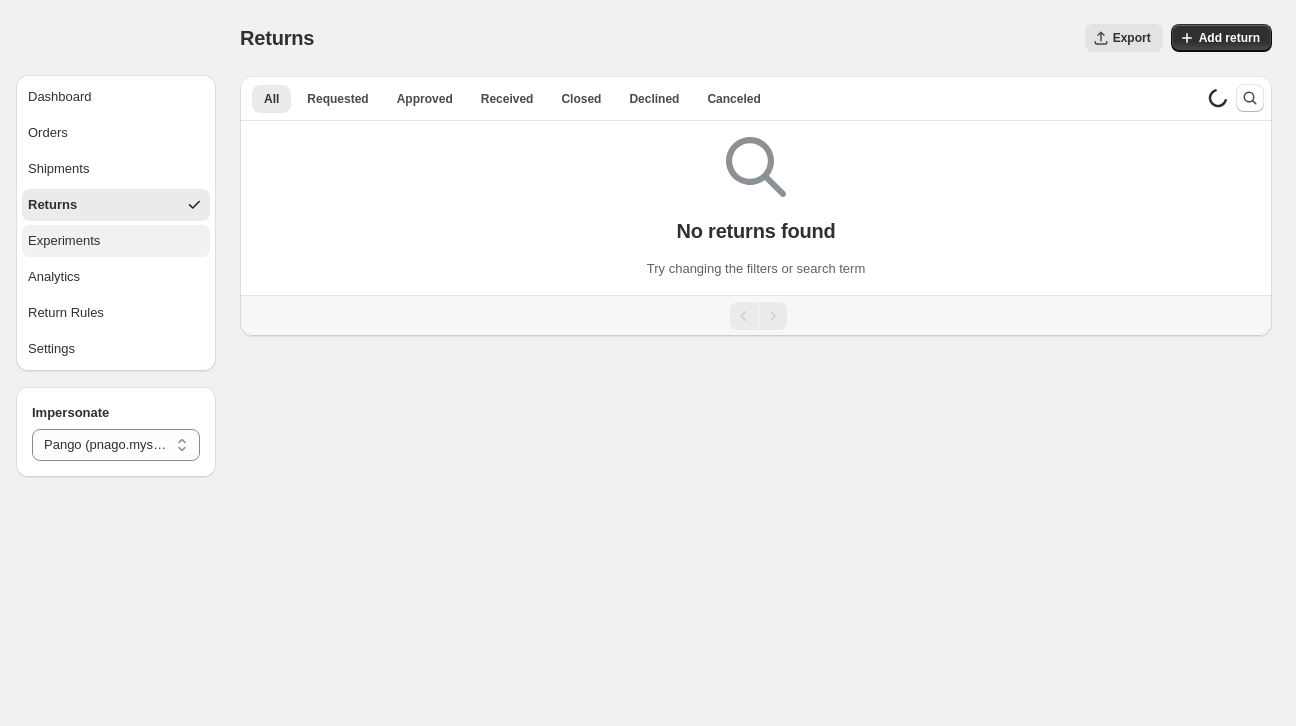 click on "Experiments" at bounding box center [116, 241] 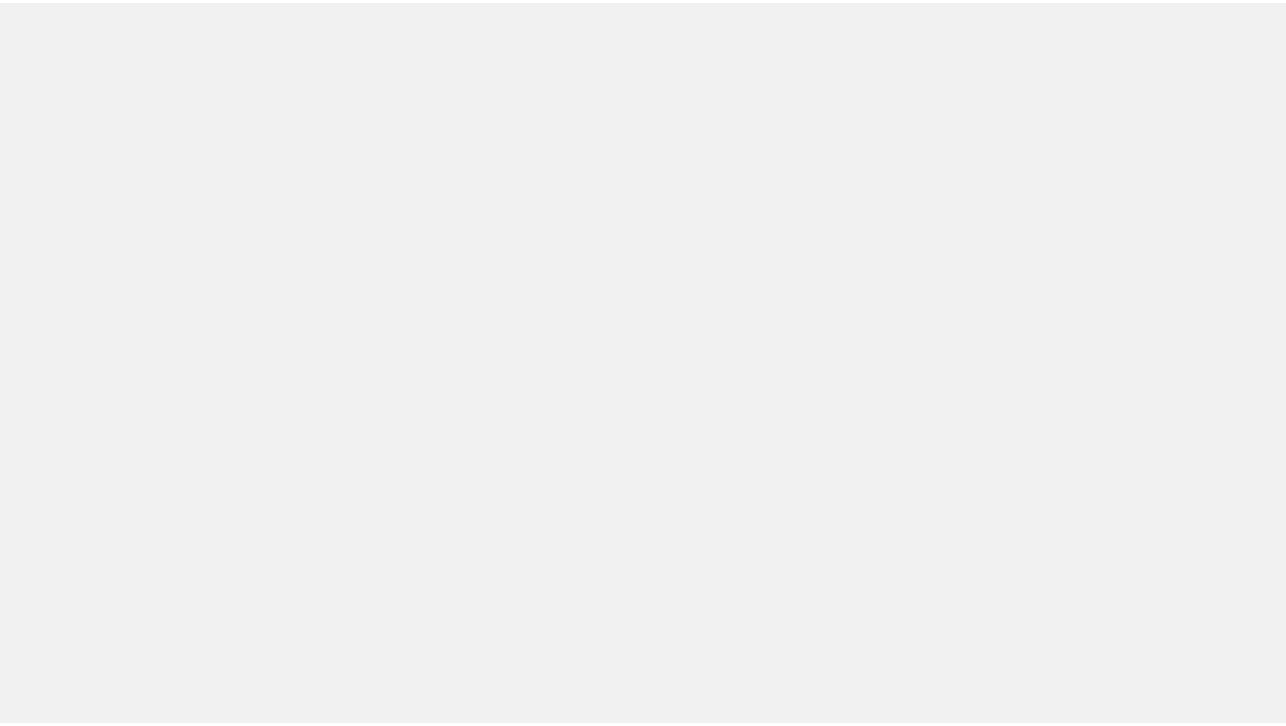 scroll, scrollTop: 0, scrollLeft: 0, axis: both 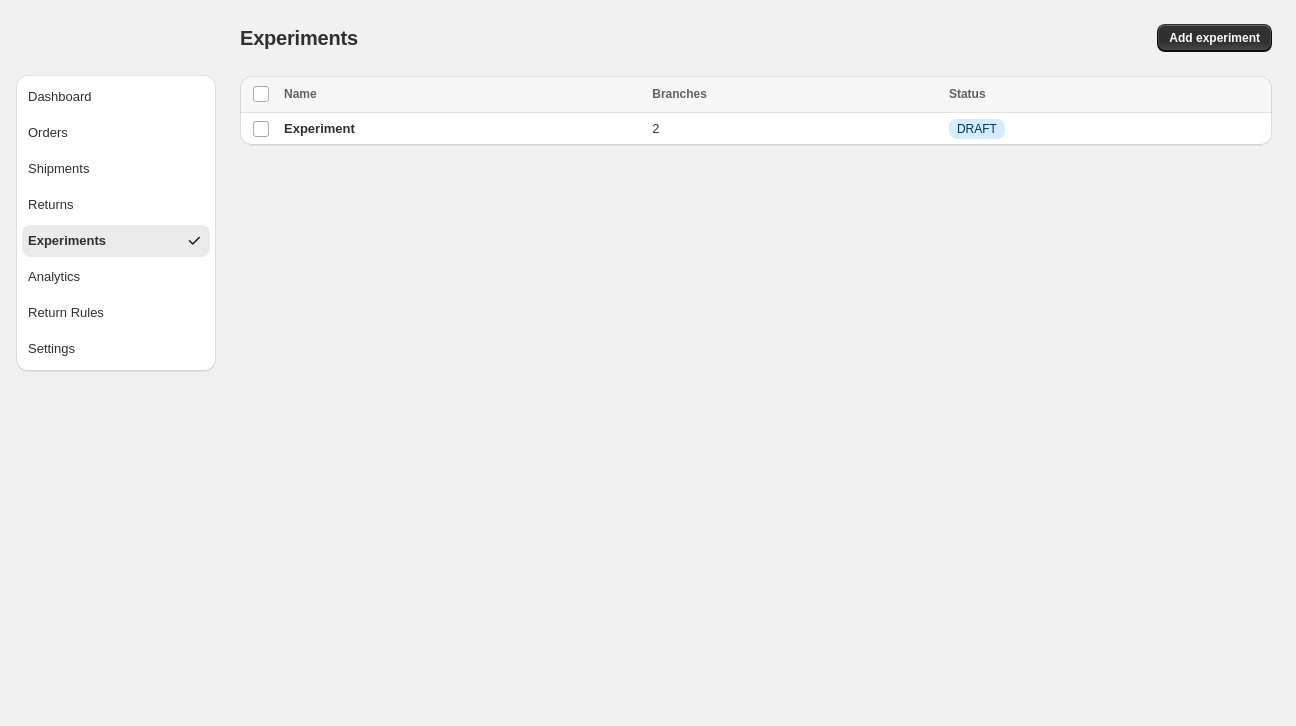 select on "********" 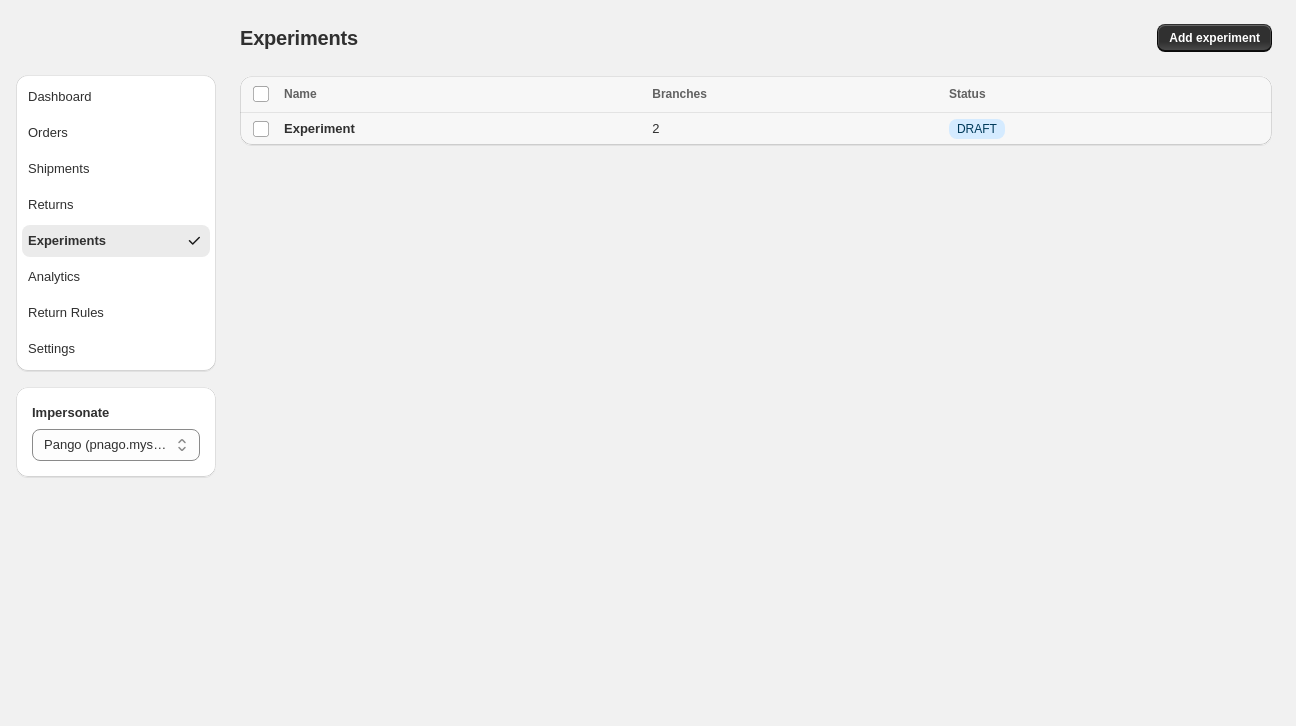 click on "2" at bounding box center [794, 129] 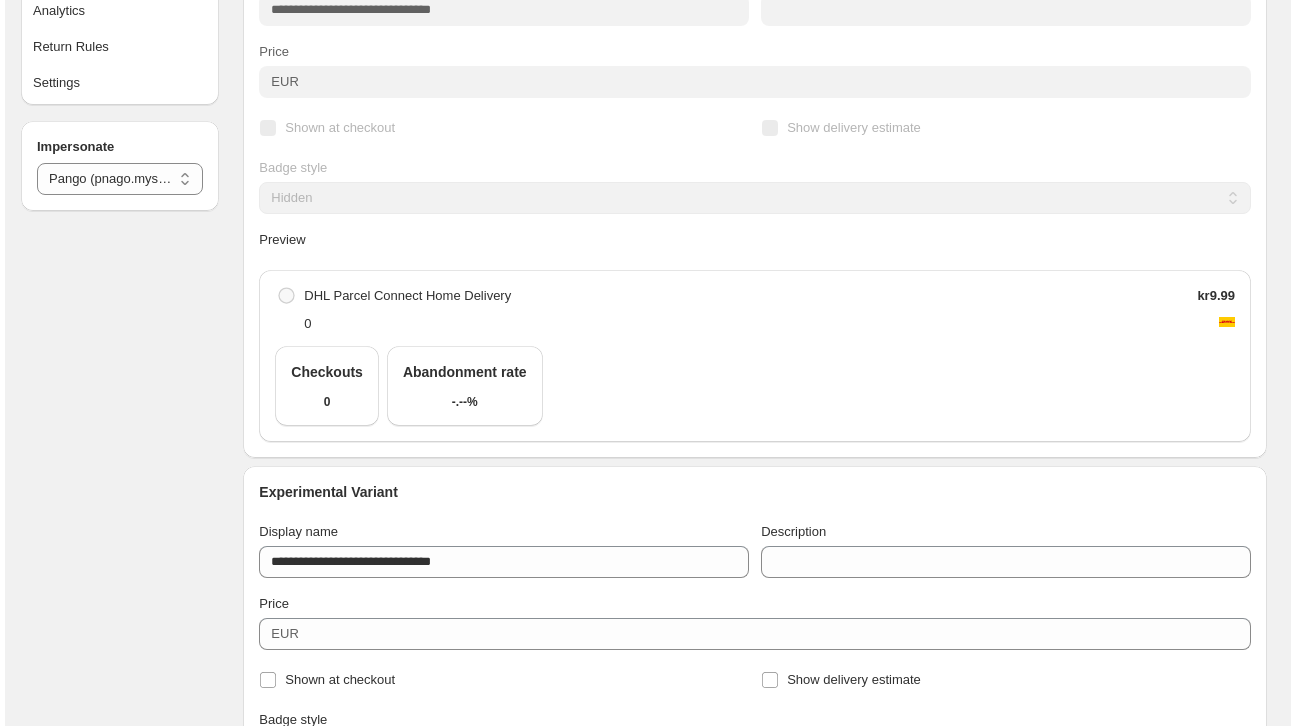 scroll, scrollTop: 0, scrollLeft: 0, axis: both 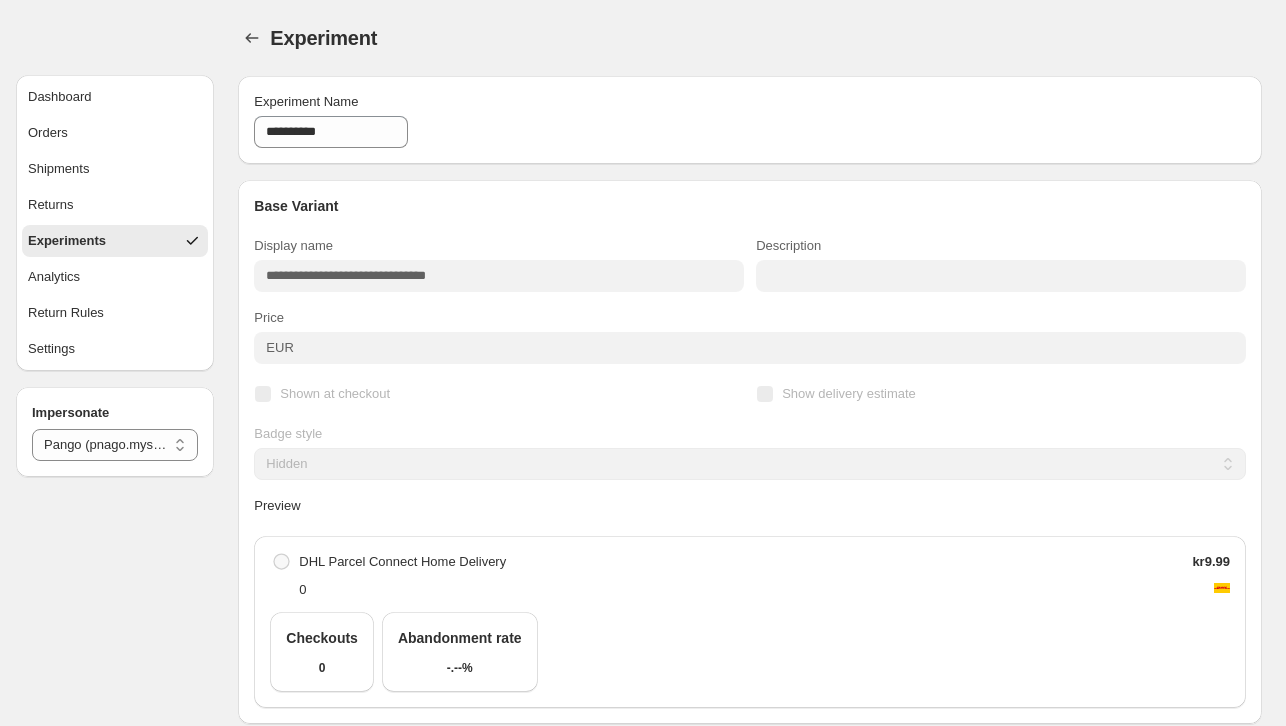 click on "Experiments" at bounding box center [115, 241] 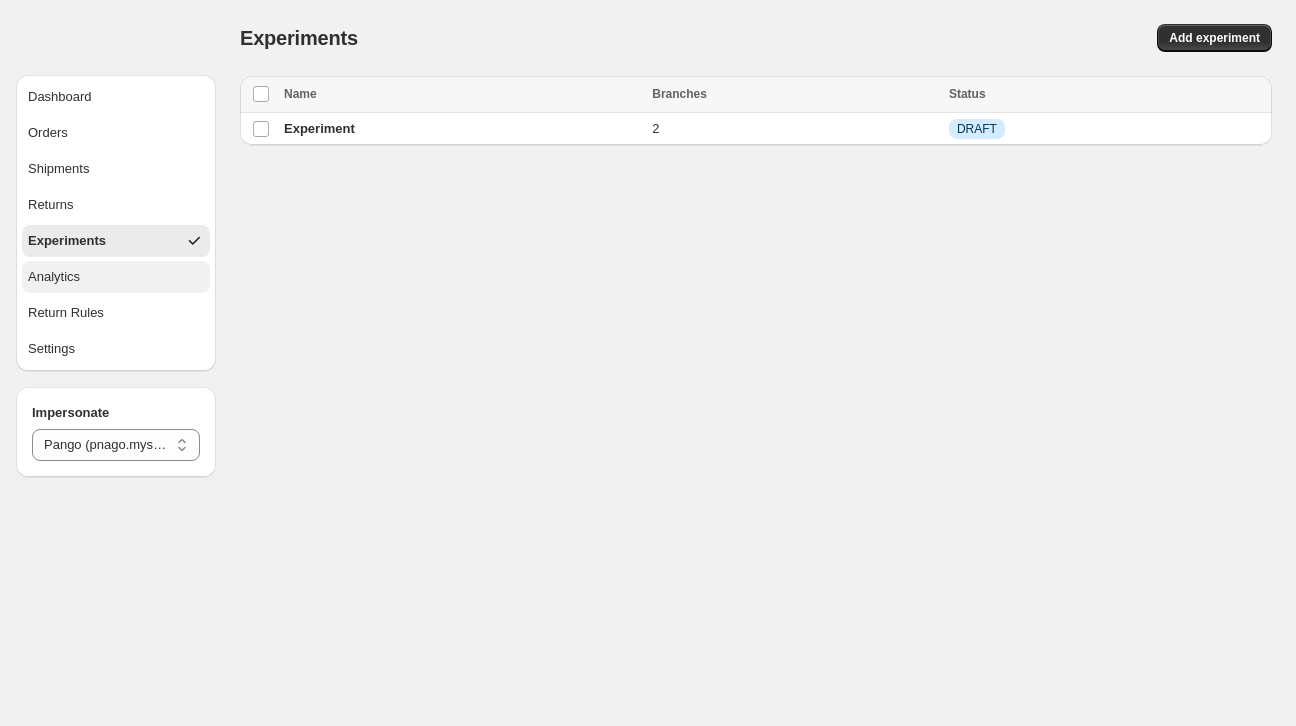click on "Analytics" at bounding box center (116, 277) 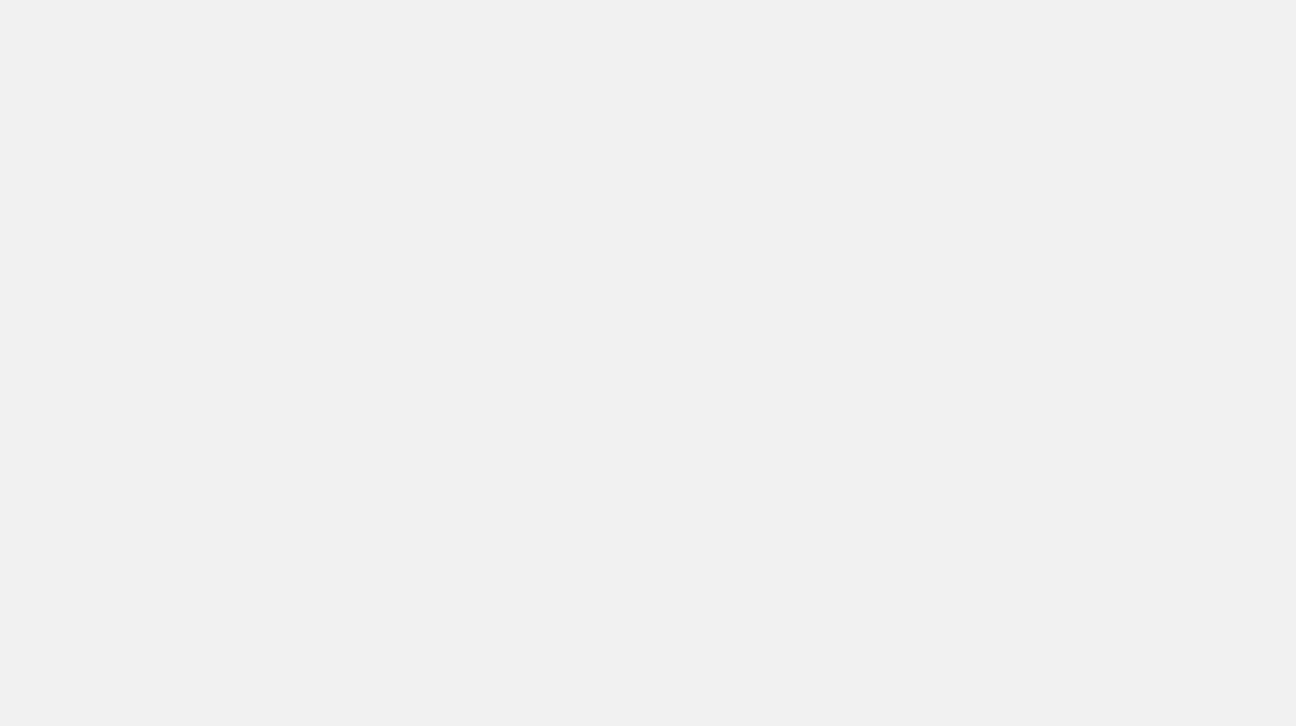 scroll, scrollTop: 0, scrollLeft: 0, axis: both 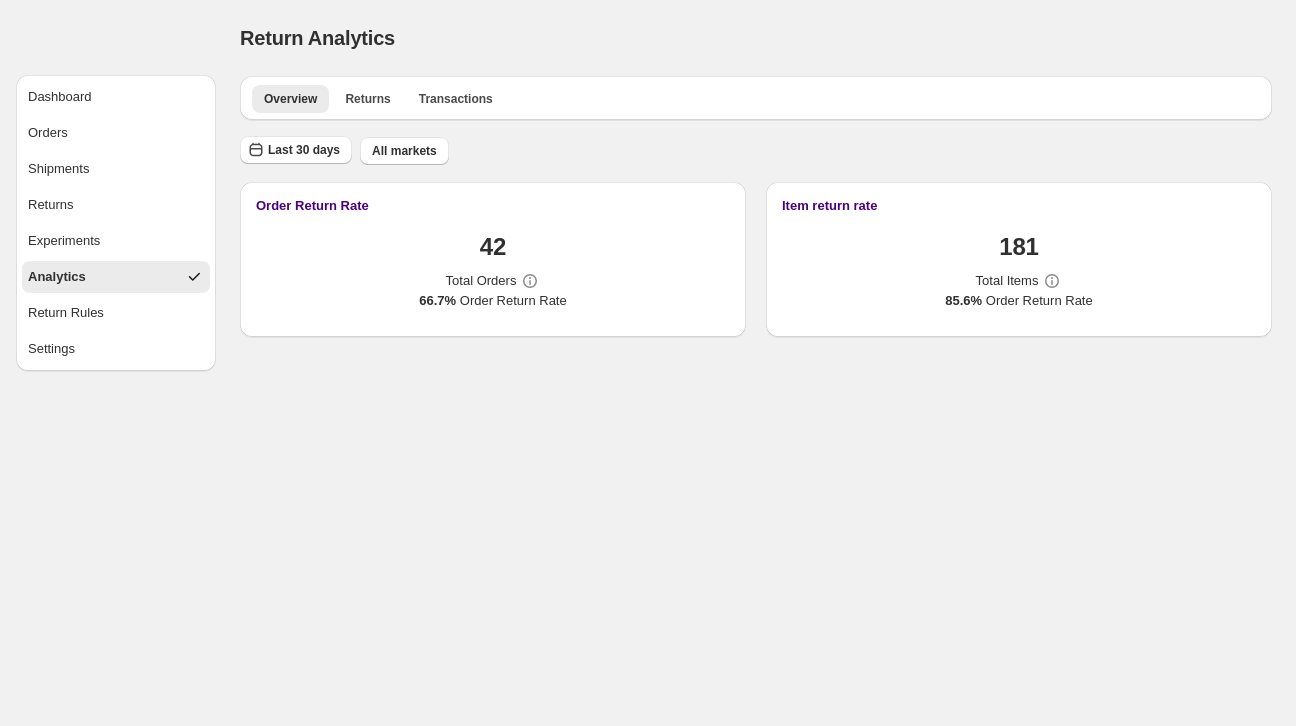select on "********" 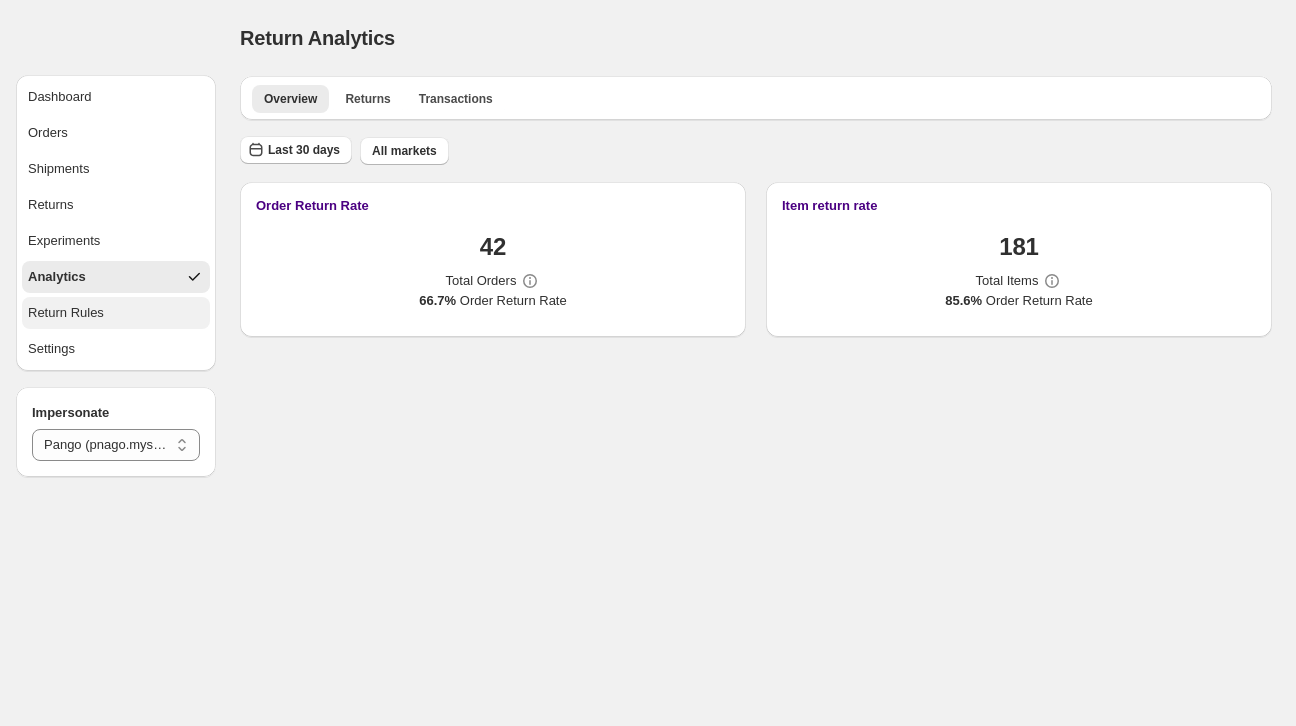 click on "Return Rules" at bounding box center (116, 313) 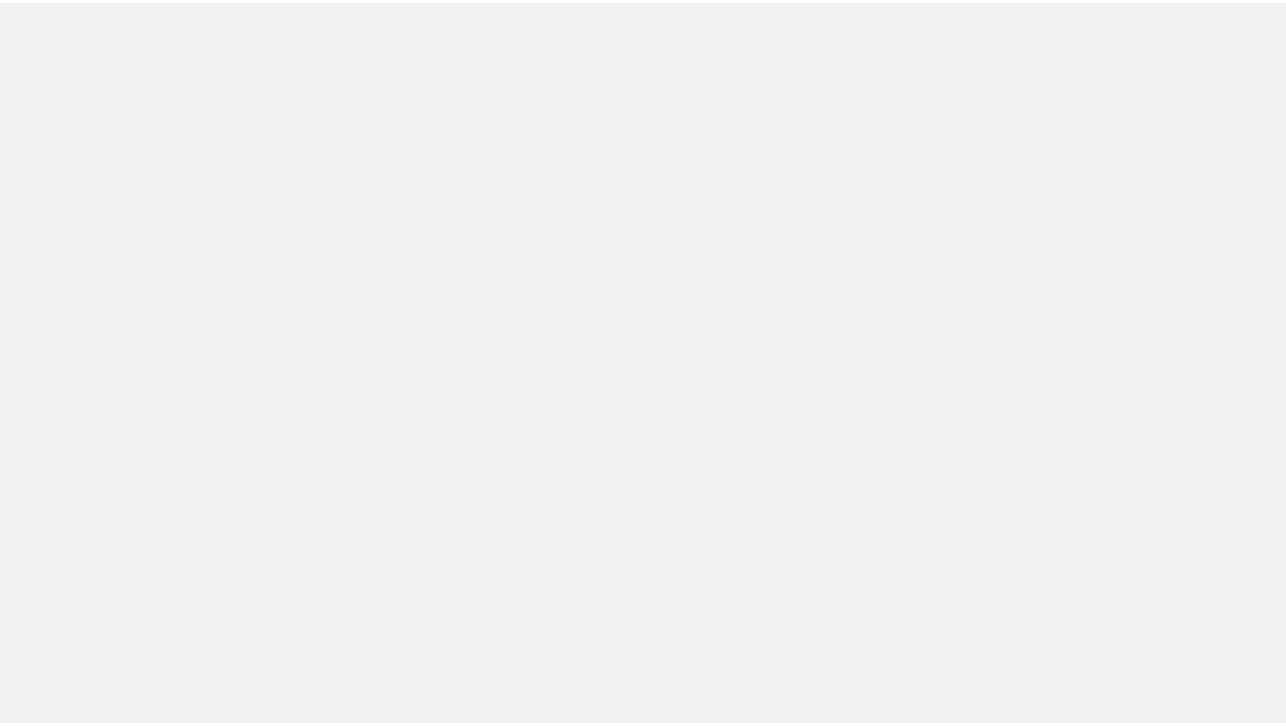scroll, scrollTop: 0, scrollLeft: 0, axis: both 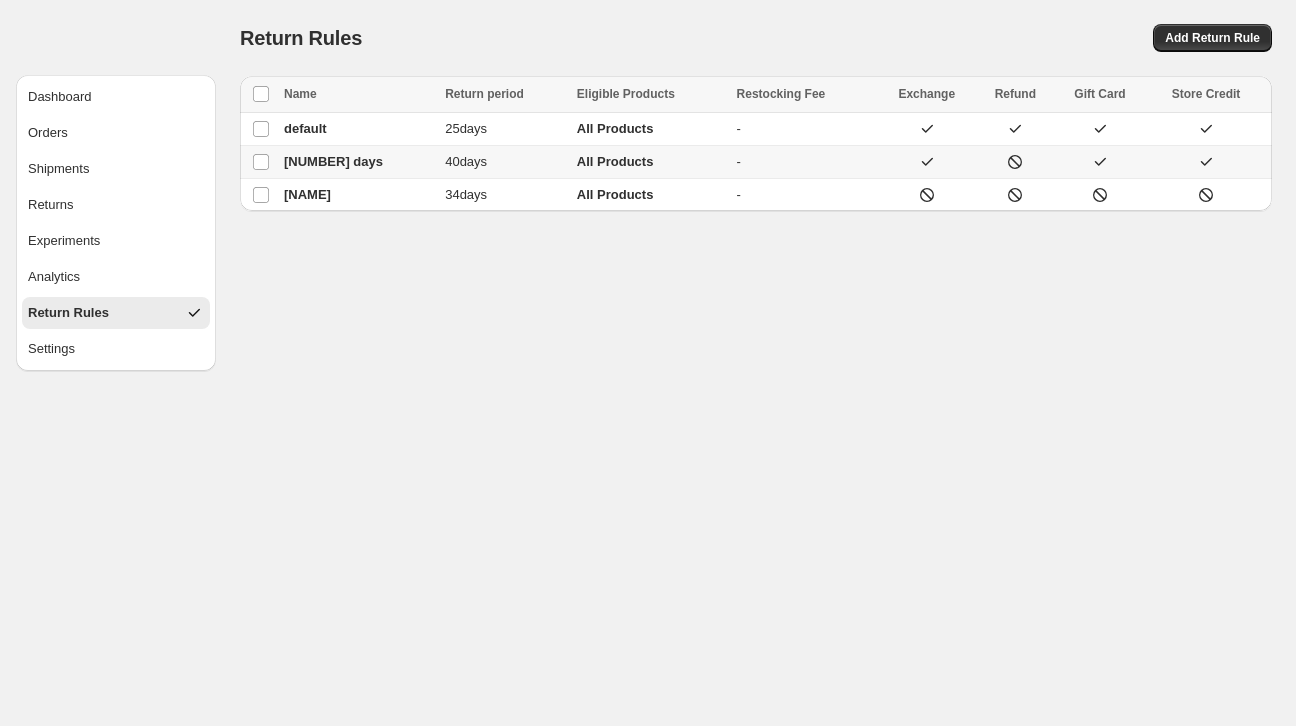 select on "********" 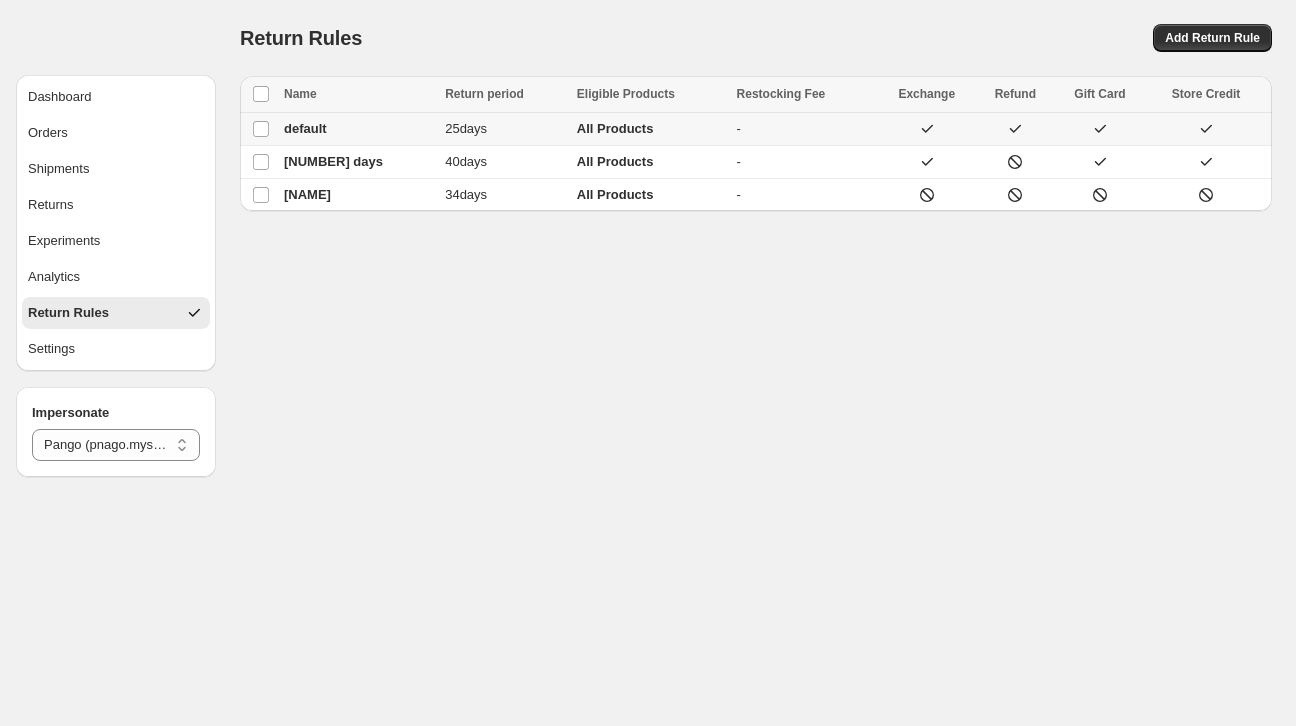 click on "25 days" at bounding box center [466, 128] 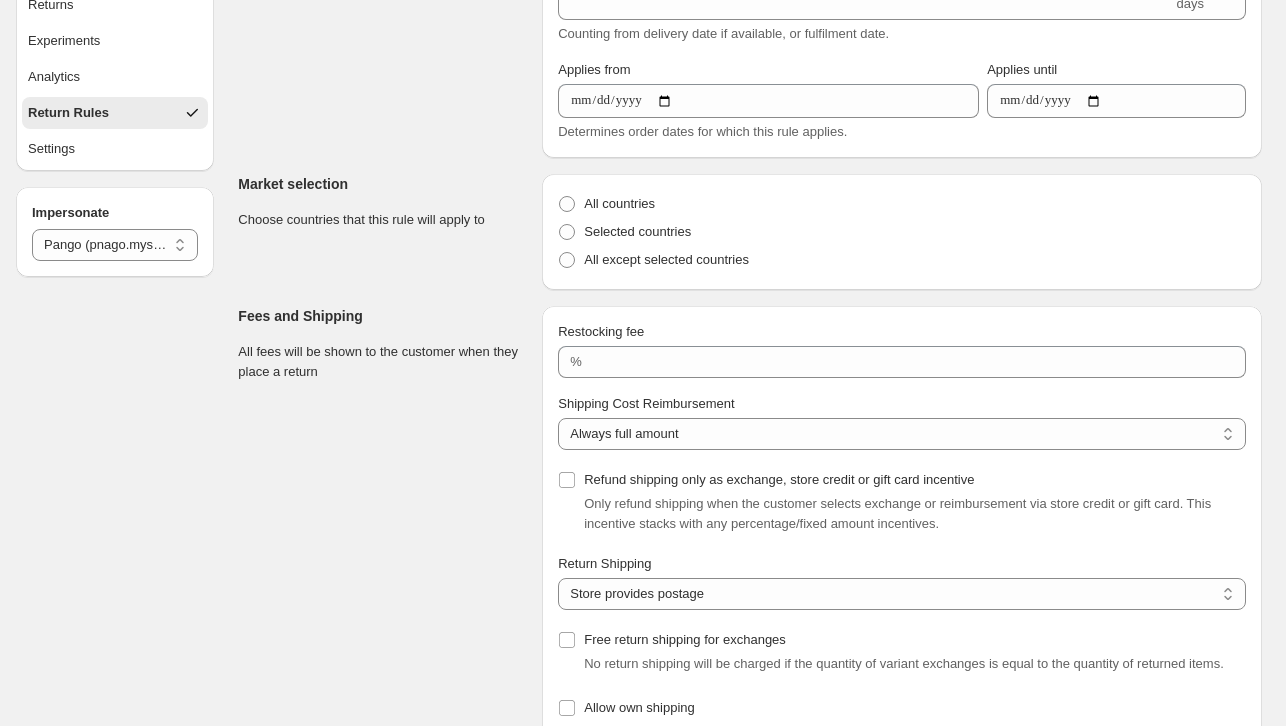 scroll, scrollTop: 0, scrollLeft: 0, axis: both 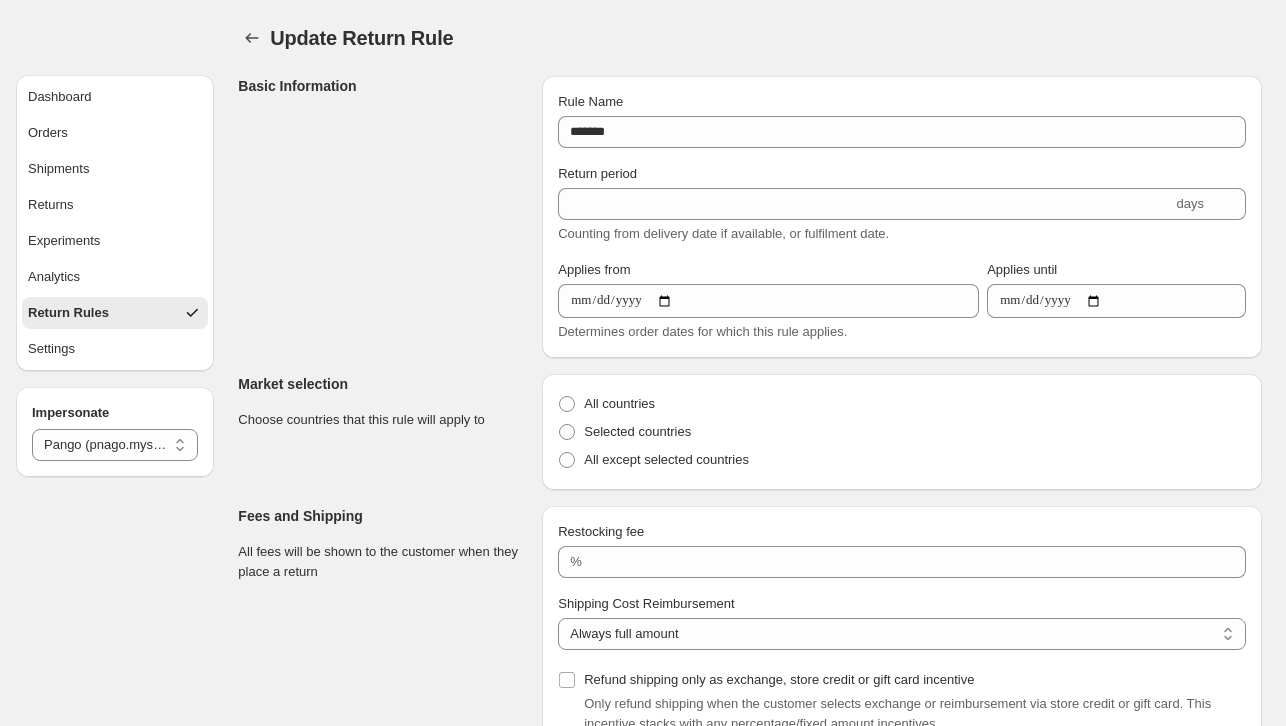 click on "Return Rules" at bounding box center (115, 313) 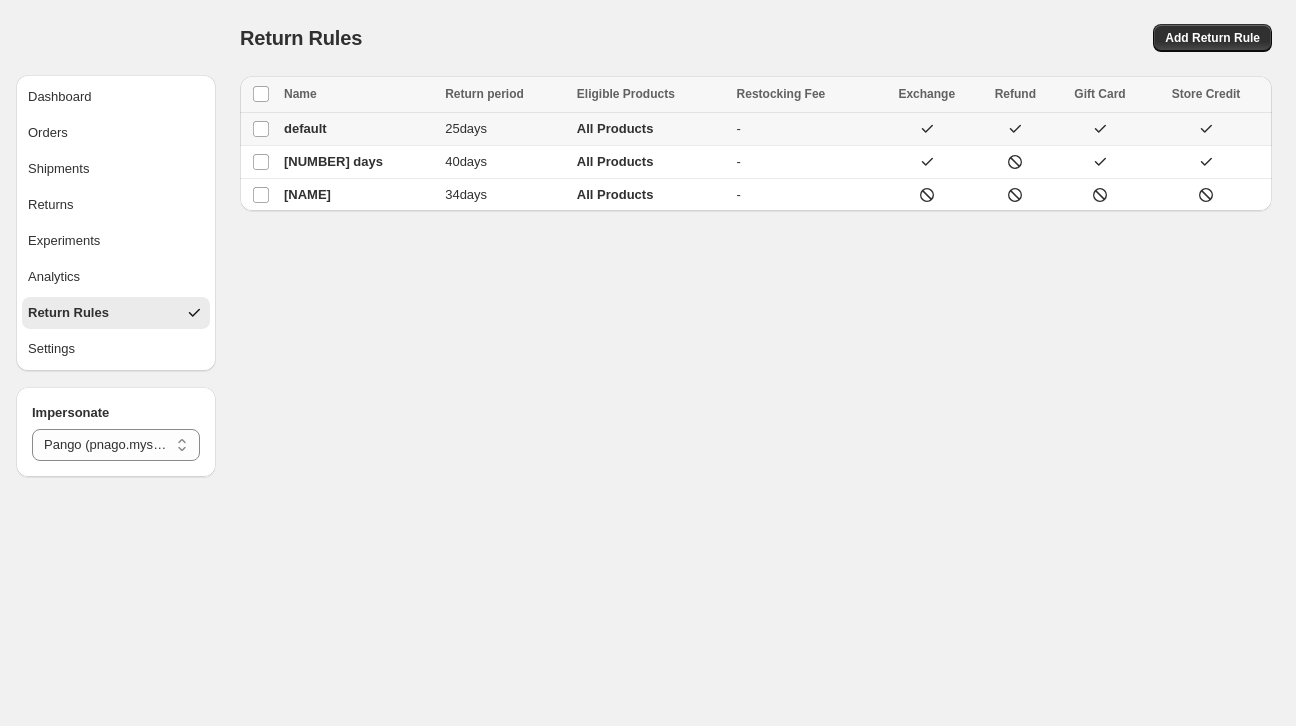 click on "default" at bounding box center (358, 129) 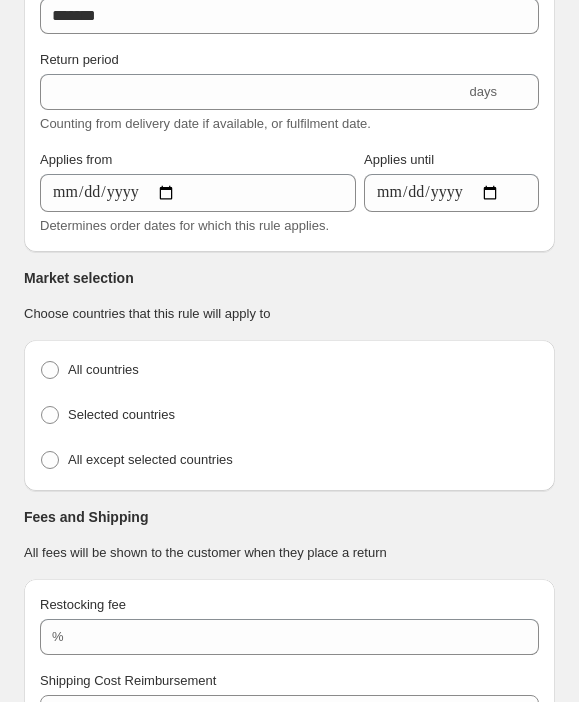scroll, scrollTop: 700, scrollLeft: 0, axis: vertical 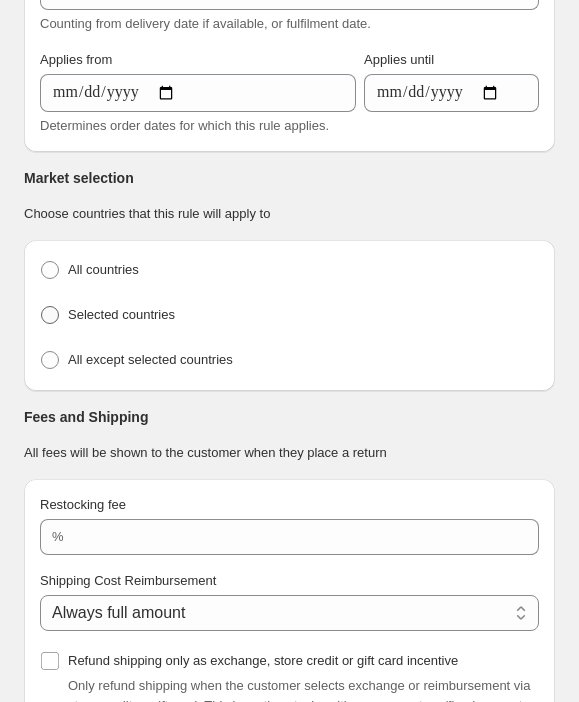 click on "Selected countries" at bounding box center (121, 315) 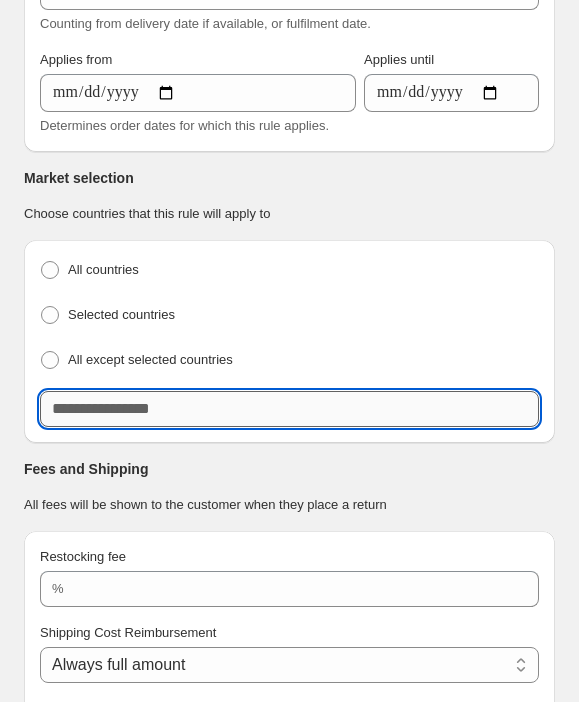click on "Country" at bounding box center [289, 409] 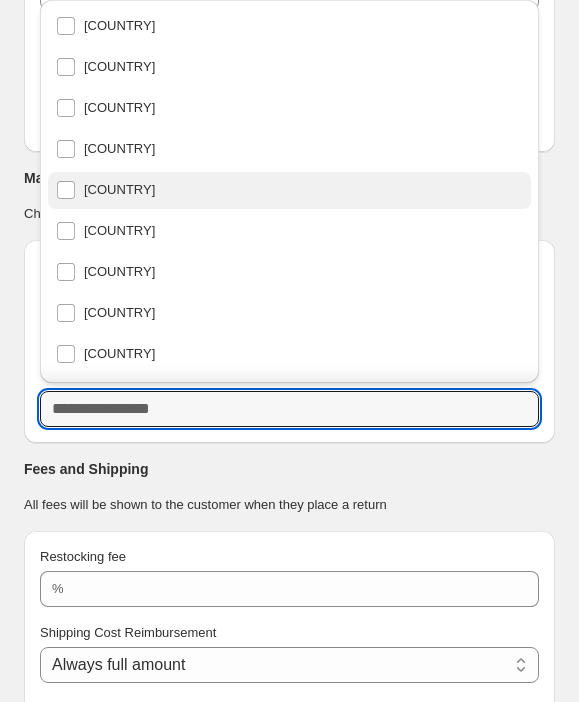 click on "[COUNTRY]" at bounding box center [289, 190] 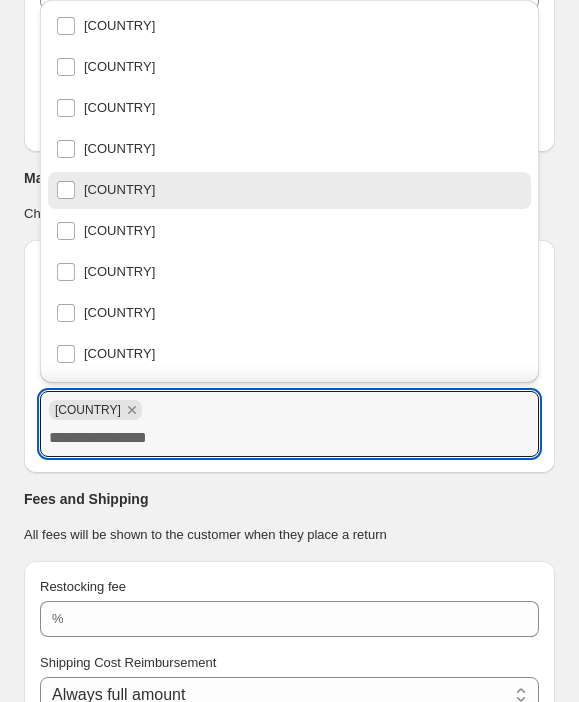 click on "Fees and Shipping" at bounding box center (289, 499) 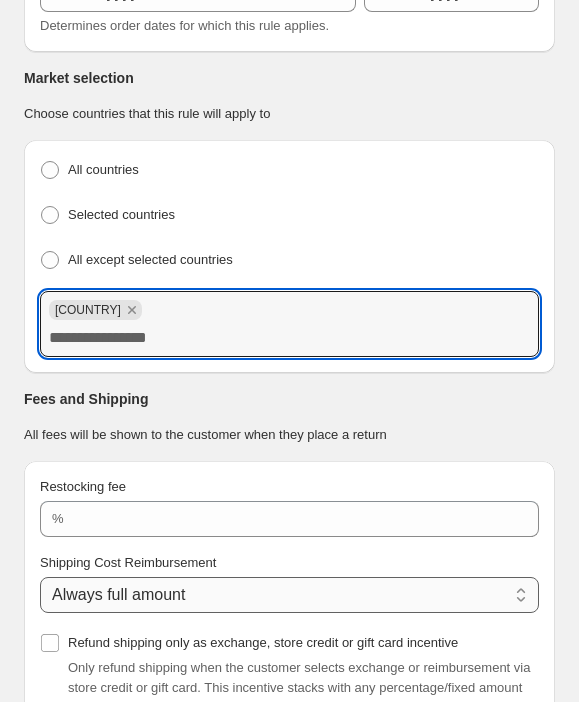 scroll, scrollTop: 700, scrollLeft: 0, axis: vertical 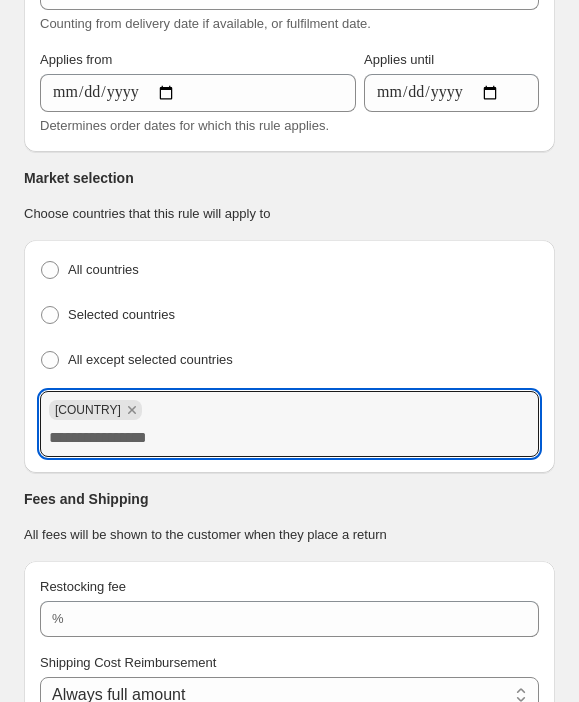 click on "Market selection Choose countries that this rule will apply to" at bounding box center [289, 196] 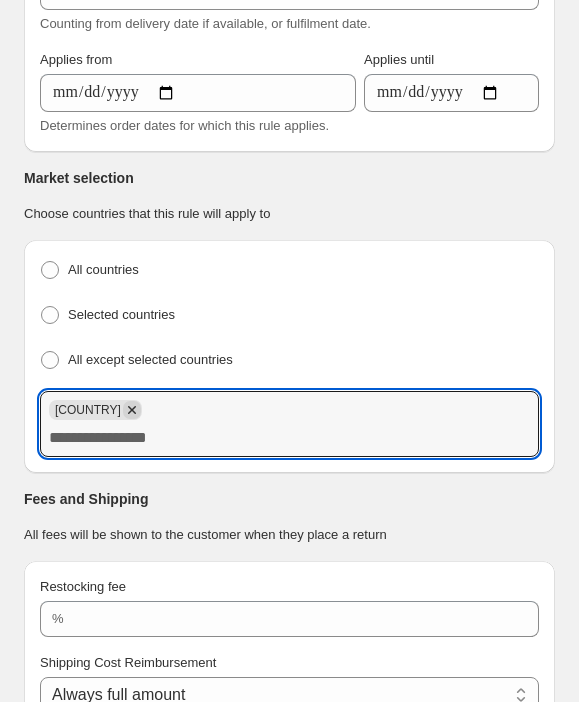 click 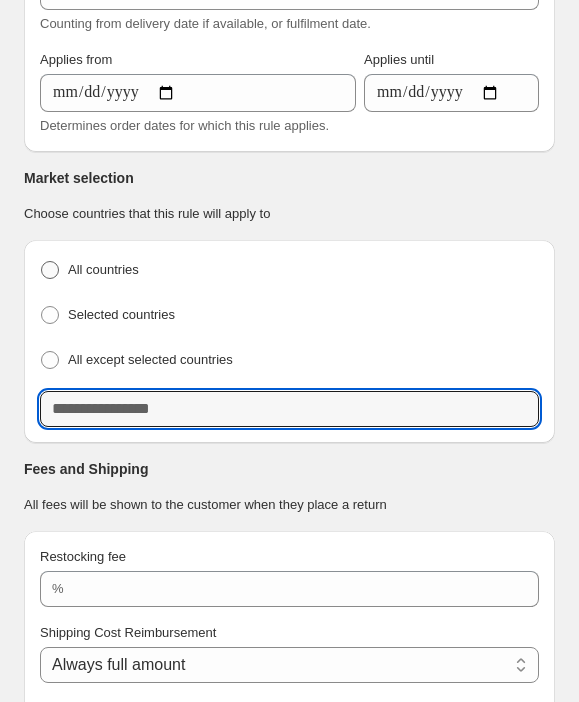 click on "All countries" at bounding box center (103, 269) 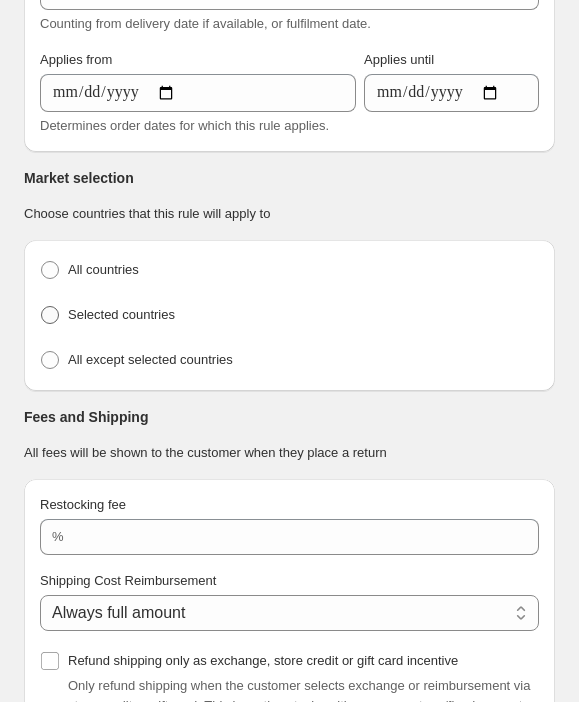 click on "Selected countries" at bounding box center [121, 315] 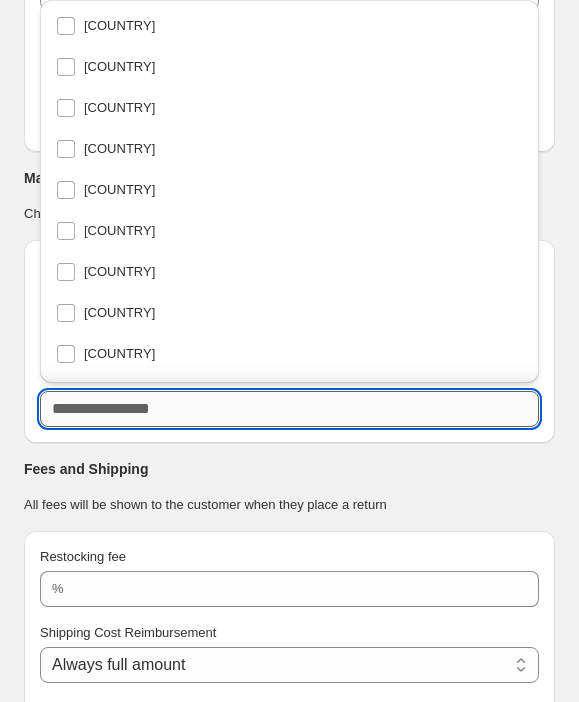 click on "Country" at bounding box center [289, 409] 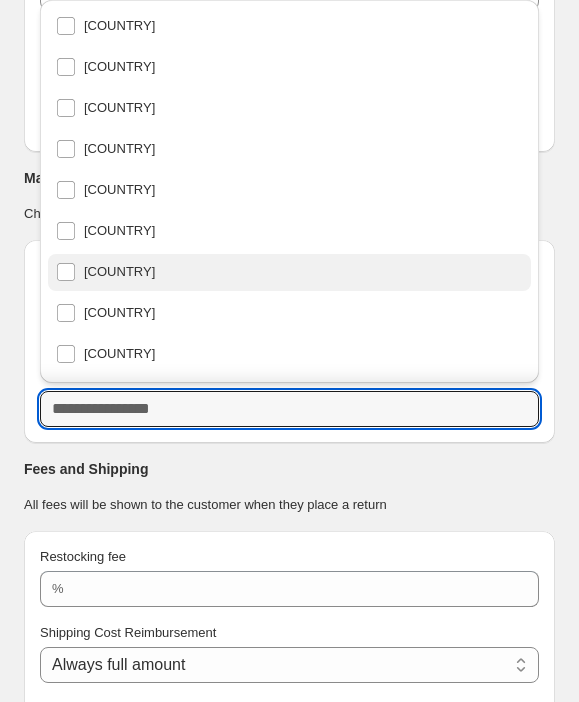 scroll, scrollTop: 500, scrollLeft: 0, axis: vertical 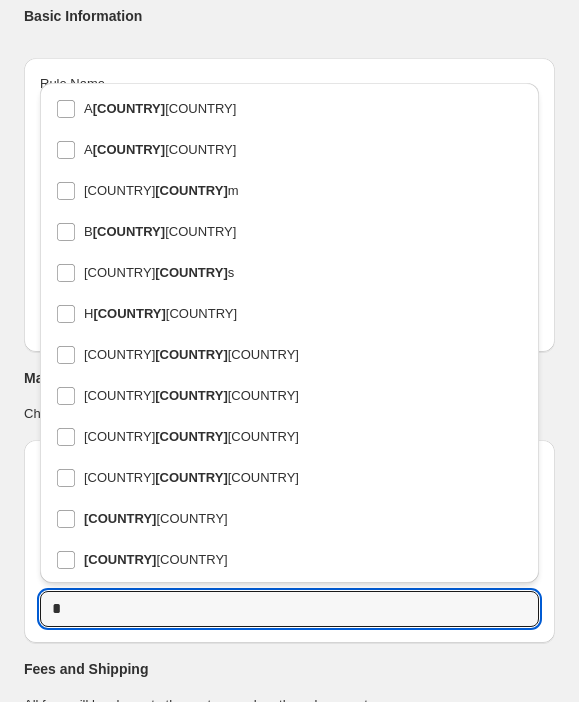 type on "**" 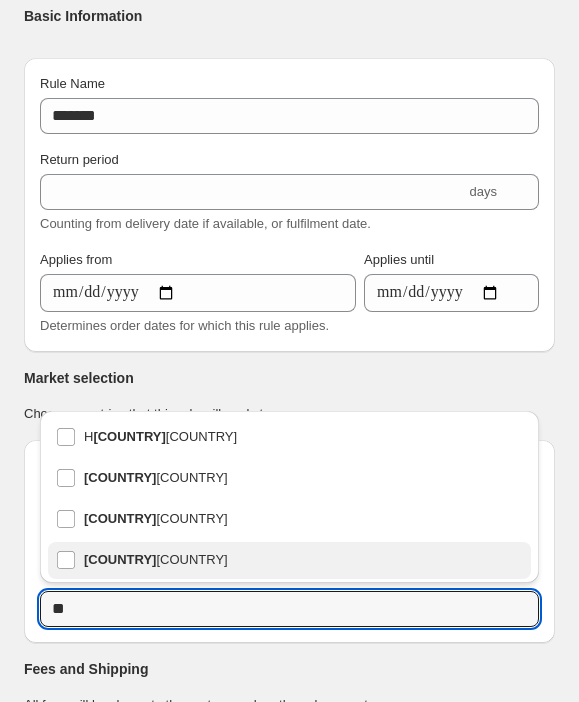click on "[COUNTRY]" at bounding box center (289, 560) 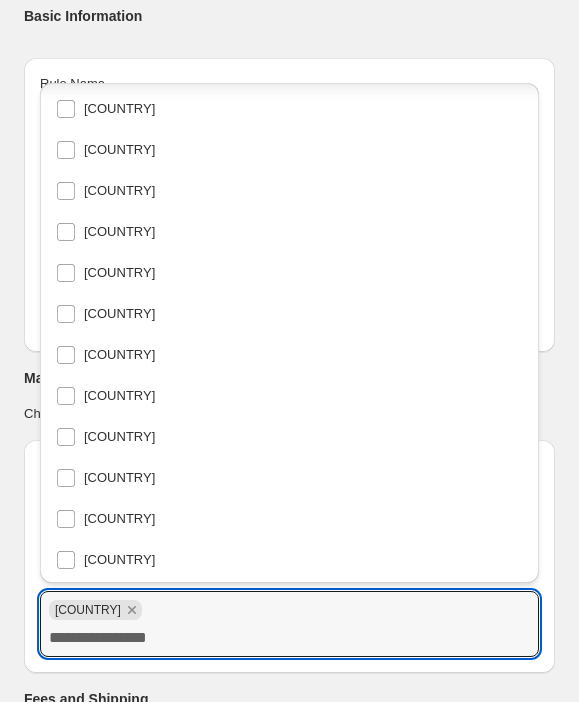scroll, scrollTop: 1152, scrollLeft: 0, axis: vertical 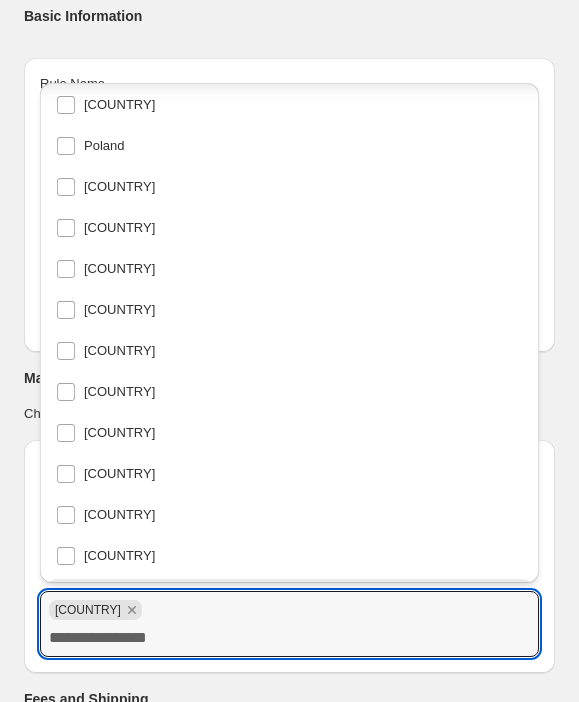 click on "Country" at bounding box center [289, 638] 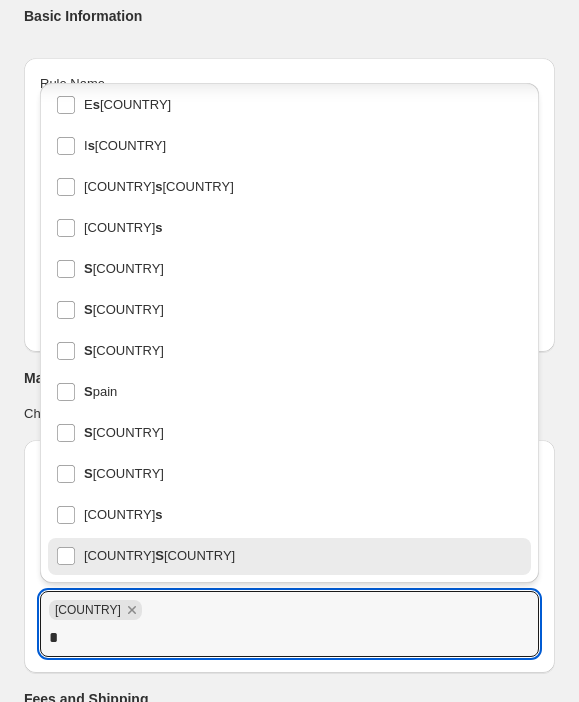 scroll, scrollTop: 112, scrollLeft: 0, axis: vertical 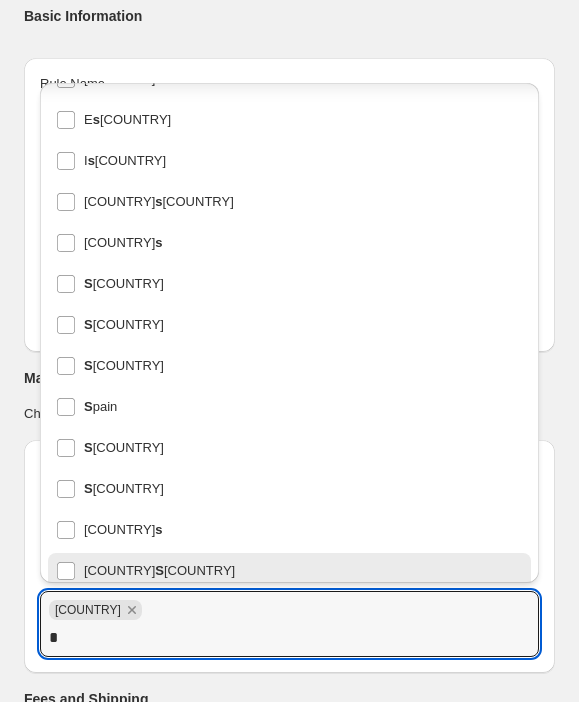 type on "**" 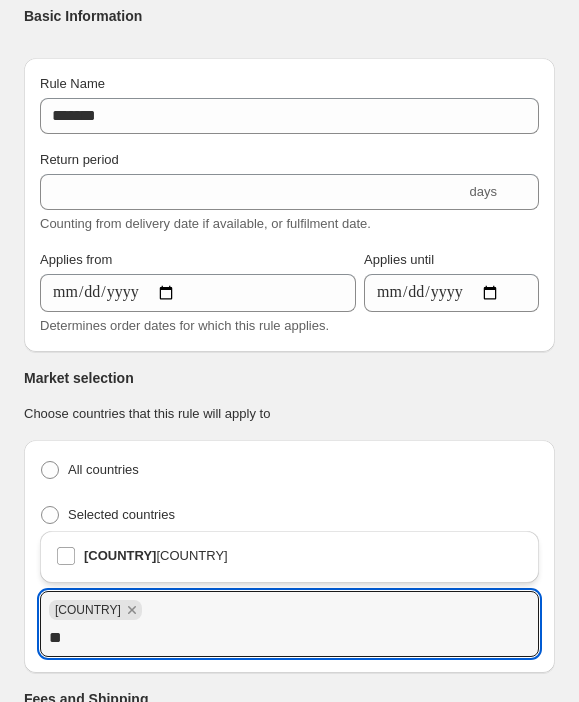 scroll, scrollTop: 0, scrollLeft: 0, axis: both 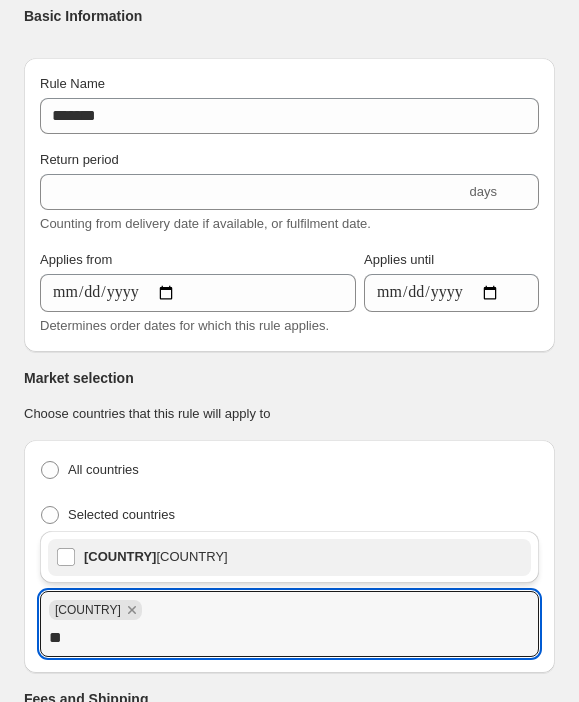 click on "[COUNTRY]" at bounding box center (289, 557) 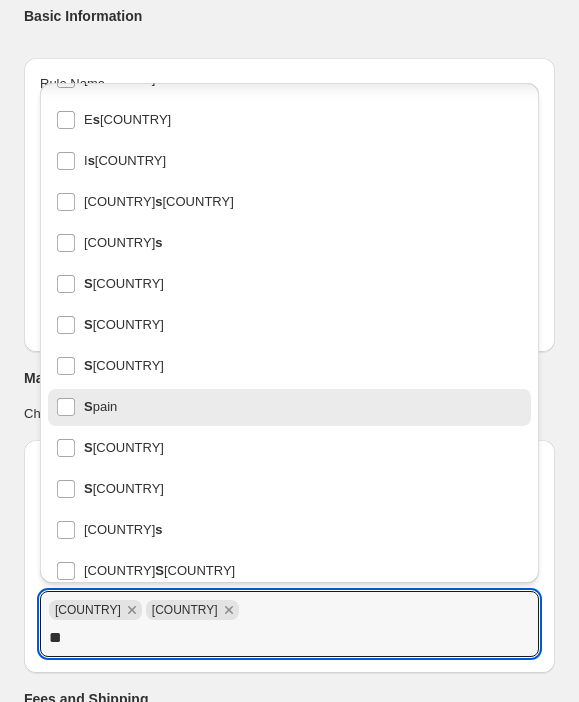 scroll, scrollTop: 0, scrollLeft: 0, axis: both 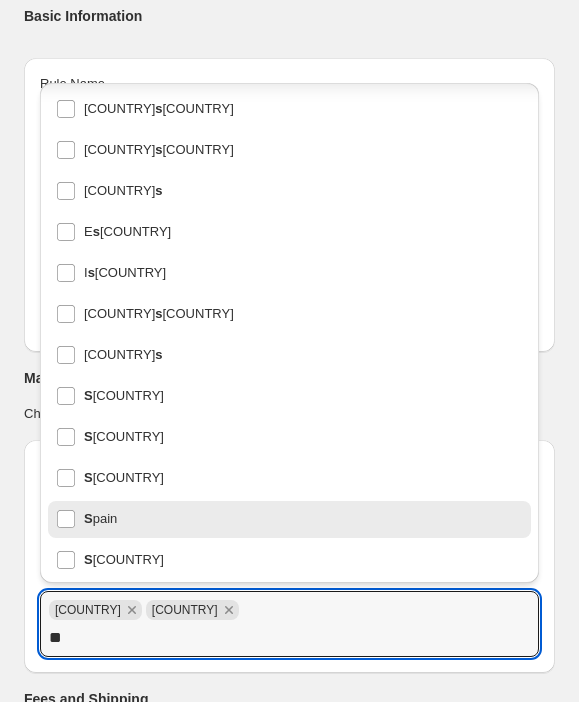 type on "***" 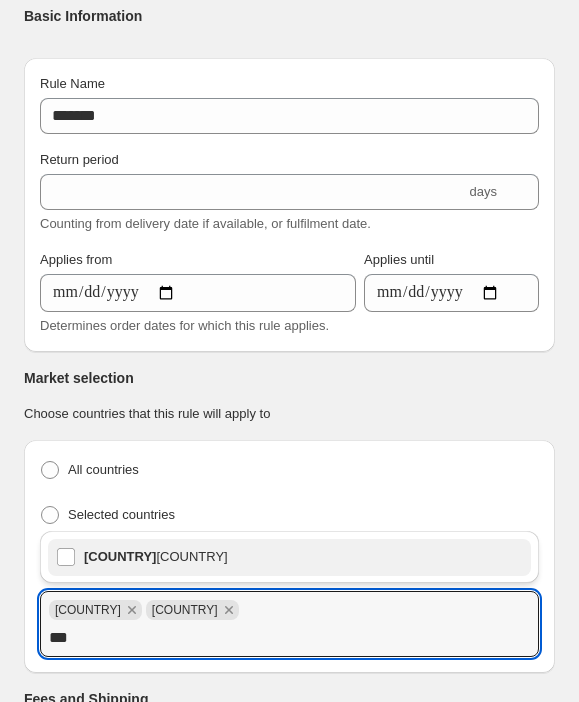click on "[COUNTRY]" at bounding box center [289, 557] 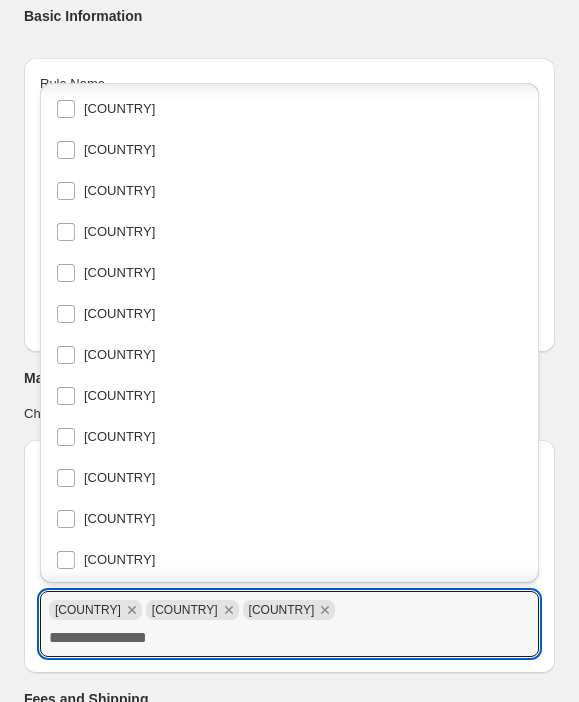 scroll, scrollTop: 1018, scrollLeft: 0, axis: vertical 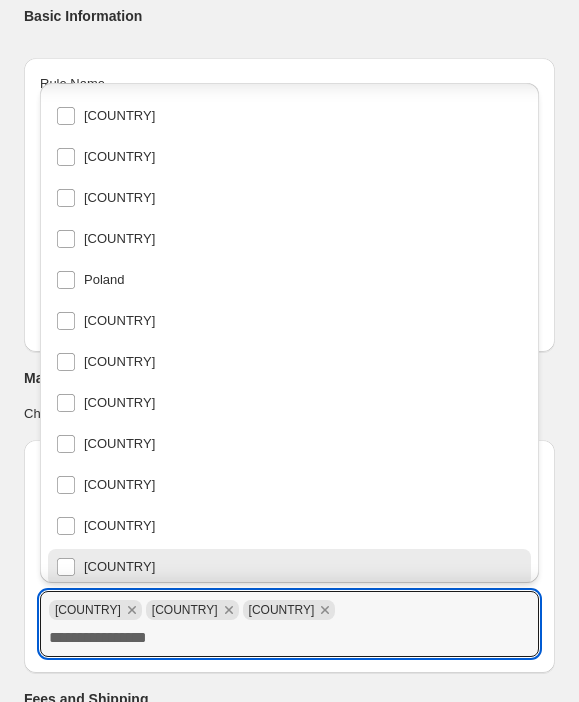 click on "[COUNTRY] [COUNTRY] [COUNTRY]" at bounding box center [287, 608] 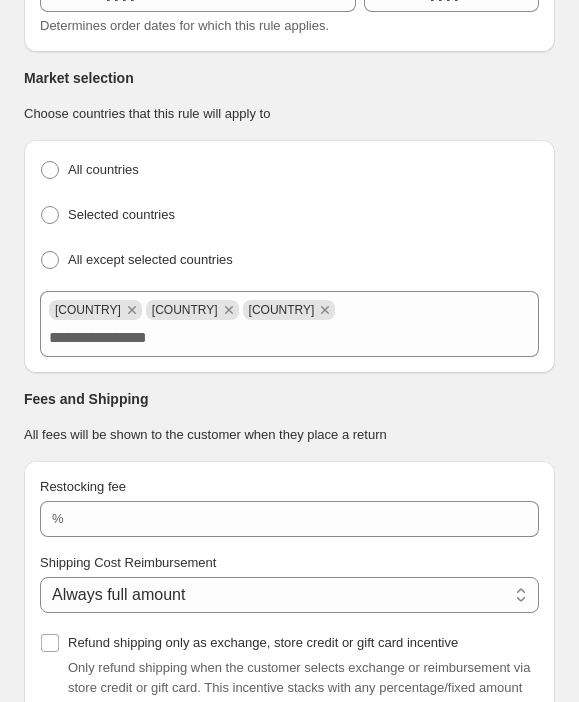scroll, scrollTop: 700, scrollLeft: 0, axis: vertical 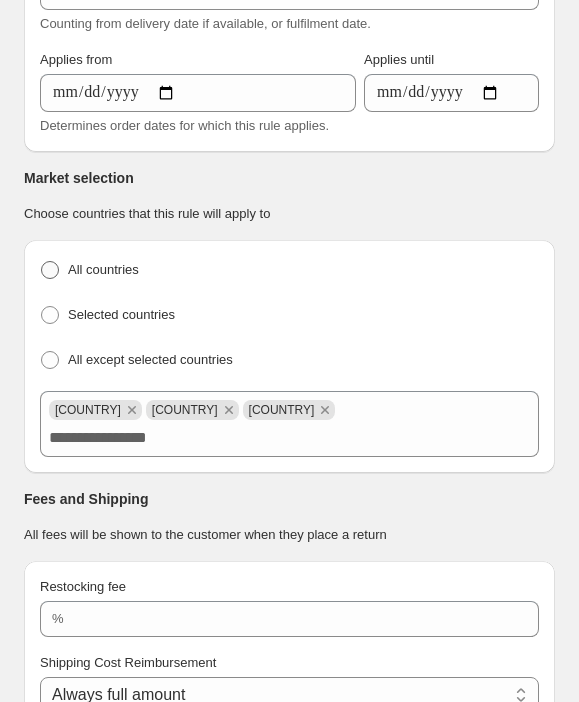 click on "All countries" at bounding box center (103, 269) 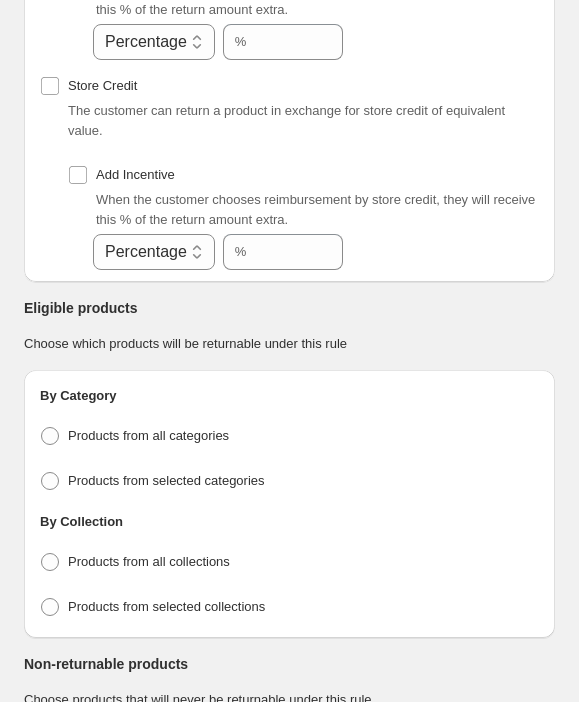 scroll, scrollTop: 2500, scrollLeft: 0, axis: vertical 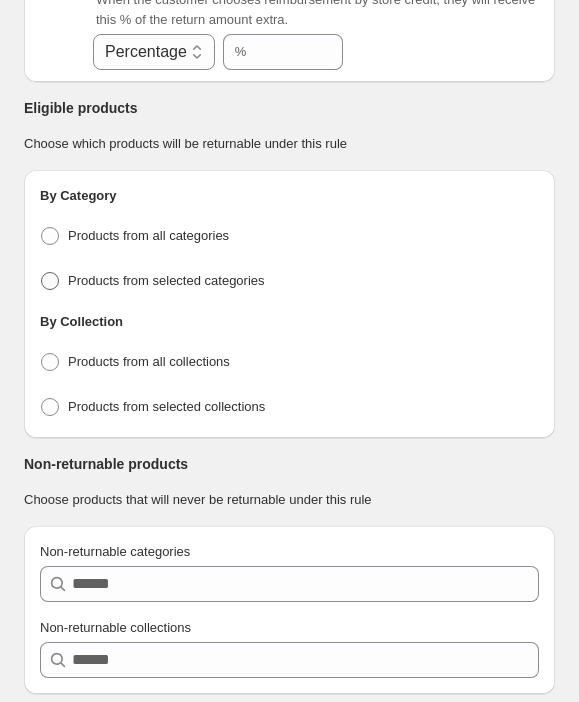 click on "Products from selected categories" at bounding box center (166, 280) 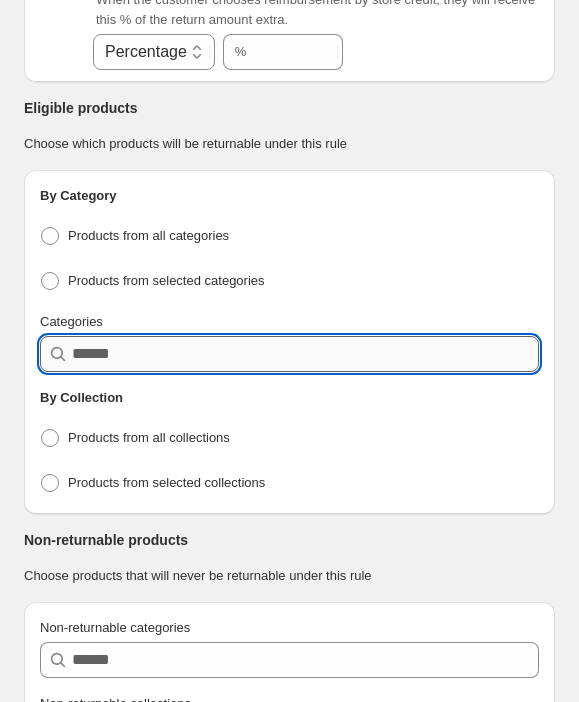 click on "Categories" at bounding box center (305, 354) 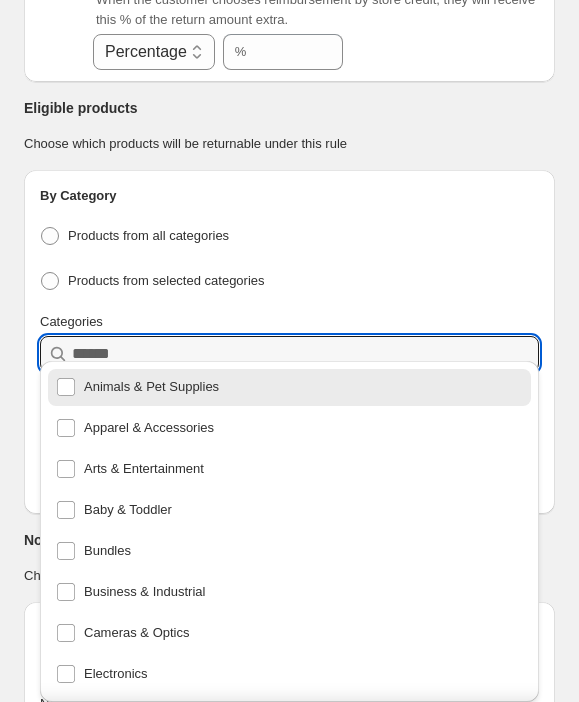 click on "Categories" at bounding box center (289, 322) 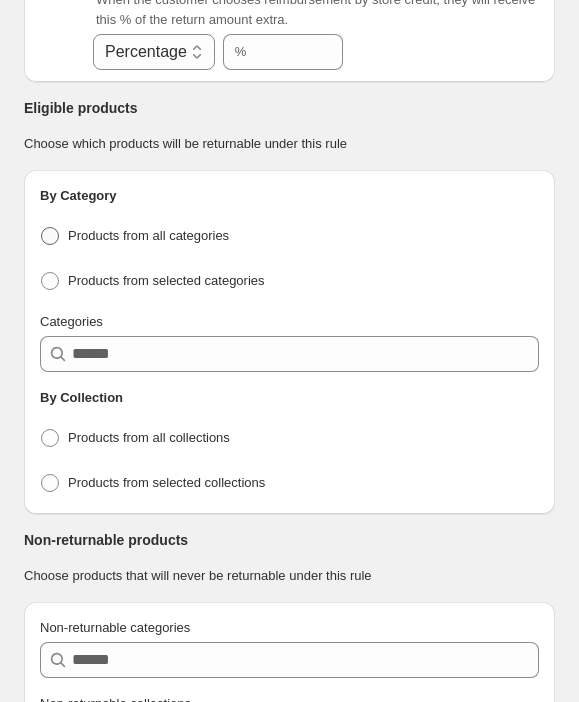 click on "Products from all categories" at bounding box center [134, 236] 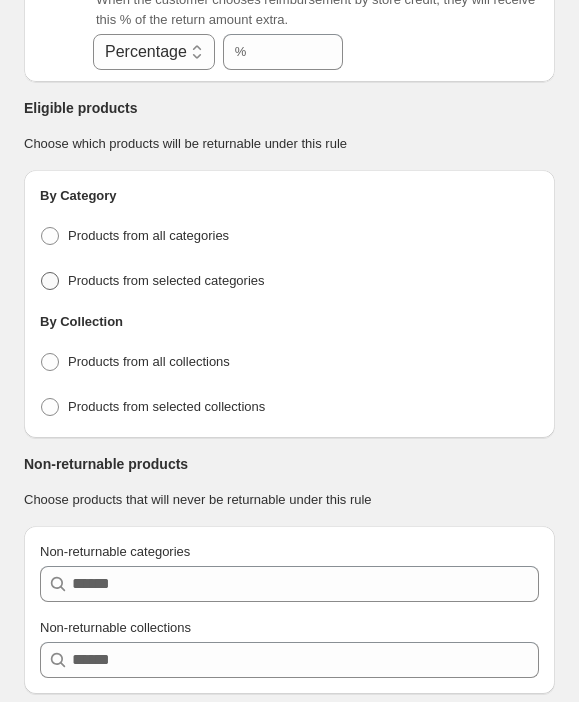 click on "Products from selected categories" at bounding box center (166, 280) 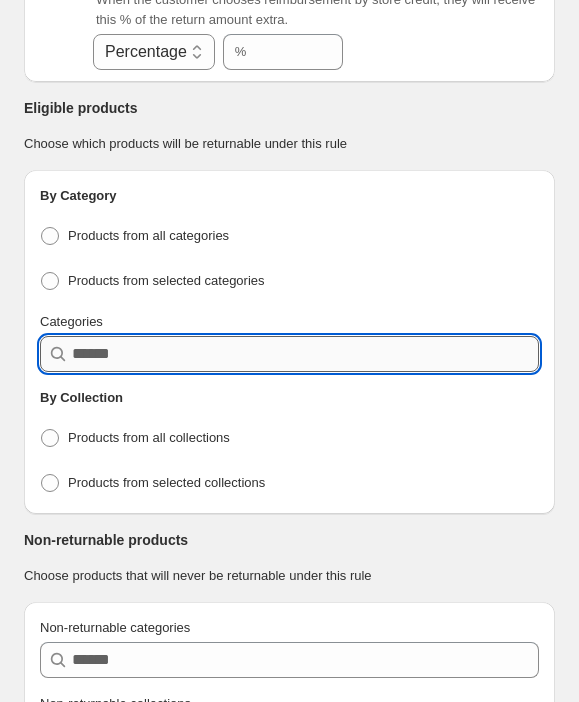 click on "Categories" at bounding box center (305, 354) 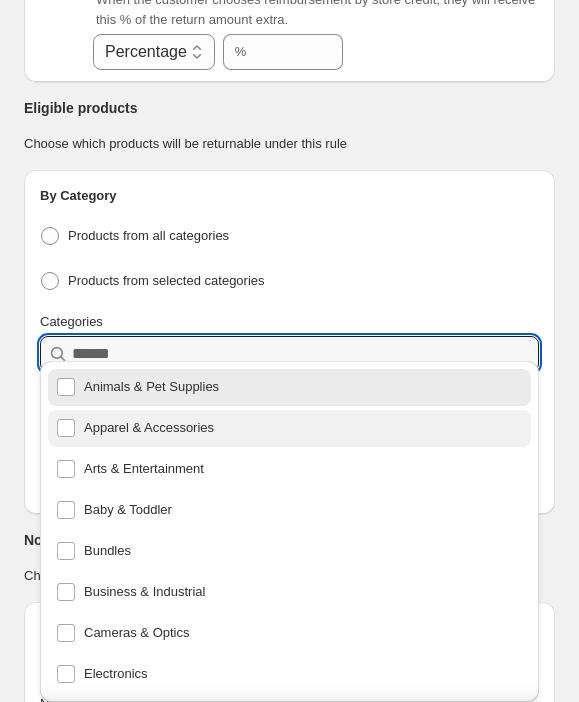 click on "Apparel & Accessories" at bounding box center [289, 428] 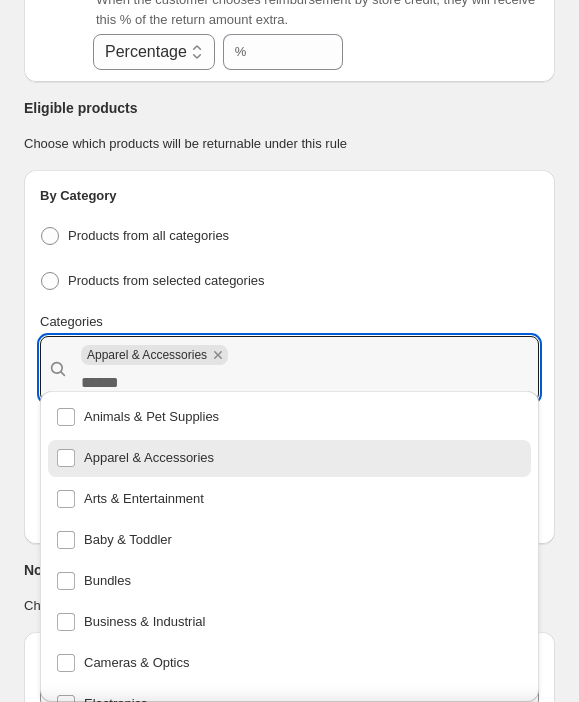 click on "[COUNTRY]" at bounding box center (289, 294) 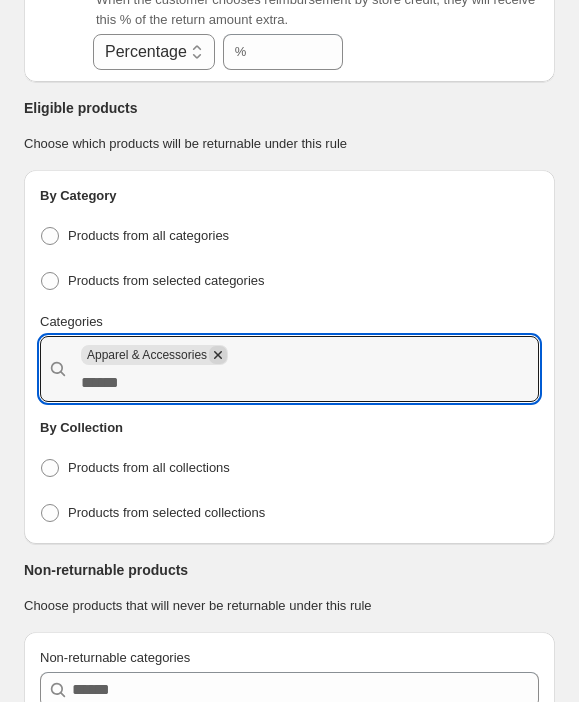 click 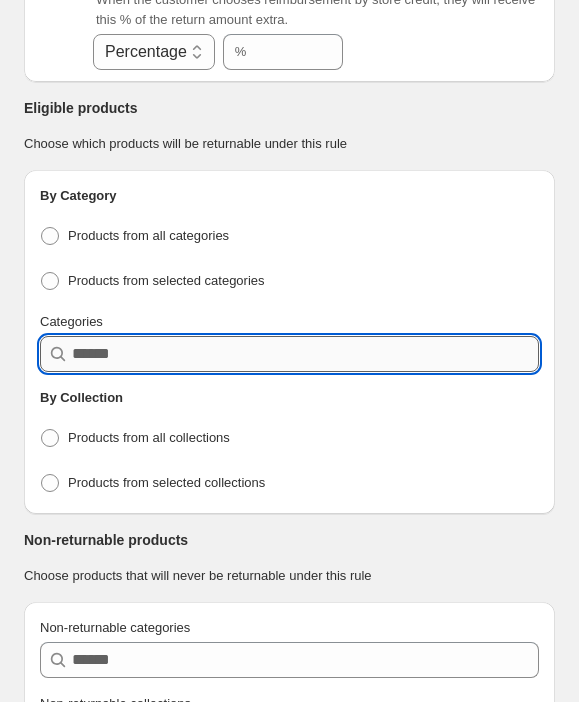click on "Categories" at bounding box center [305, 354] 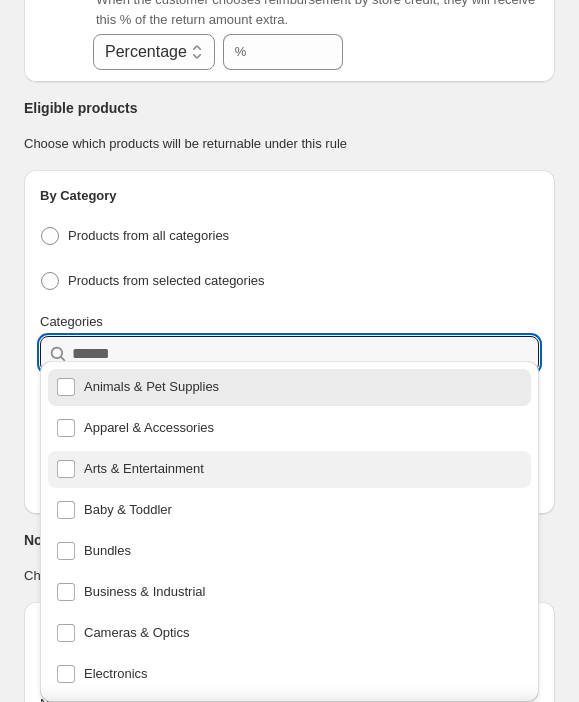 click on "Arts & Entertainment" at bounding box center (289, 469) 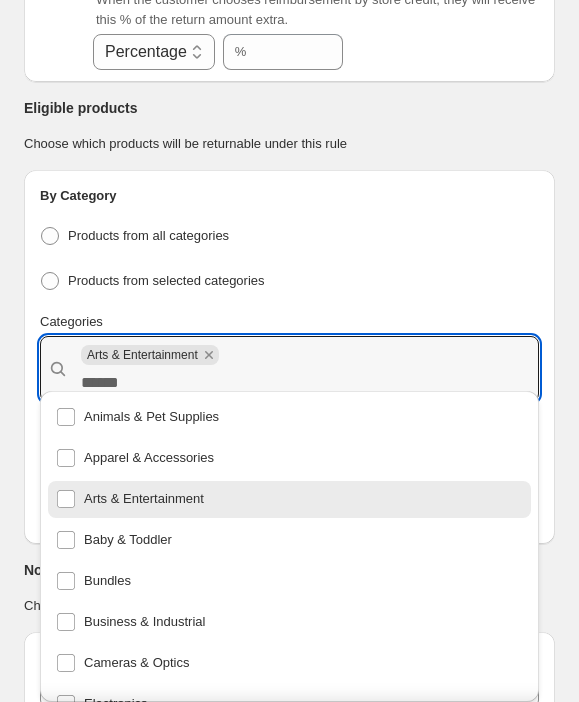 click on "[COUNTRY]" at bounding box center (289, -615) 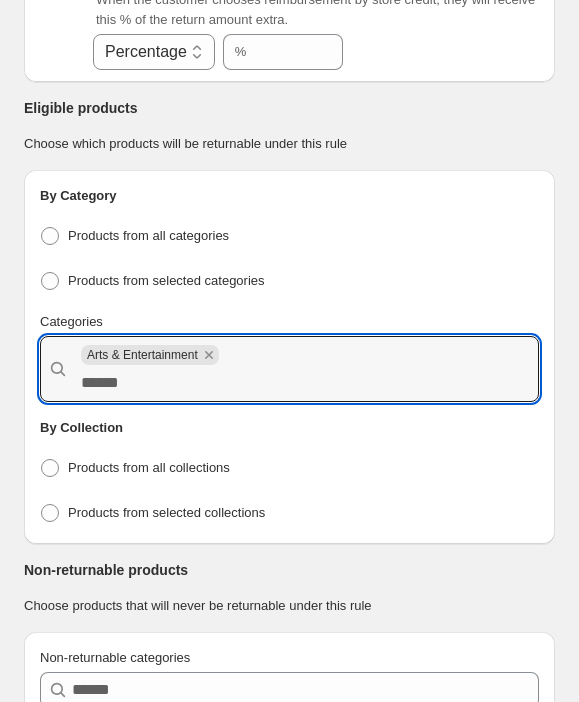 click on "[COUNTRY]" at bounding box center (289, 357) 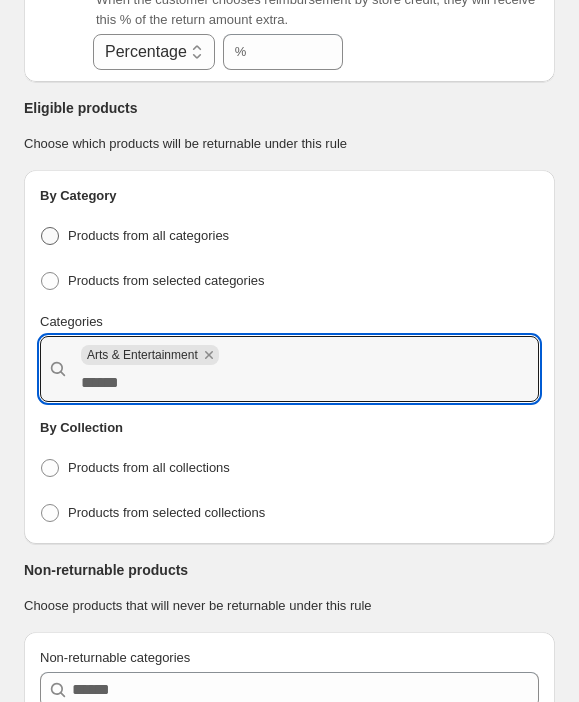 click at bounding box center [50, 236] 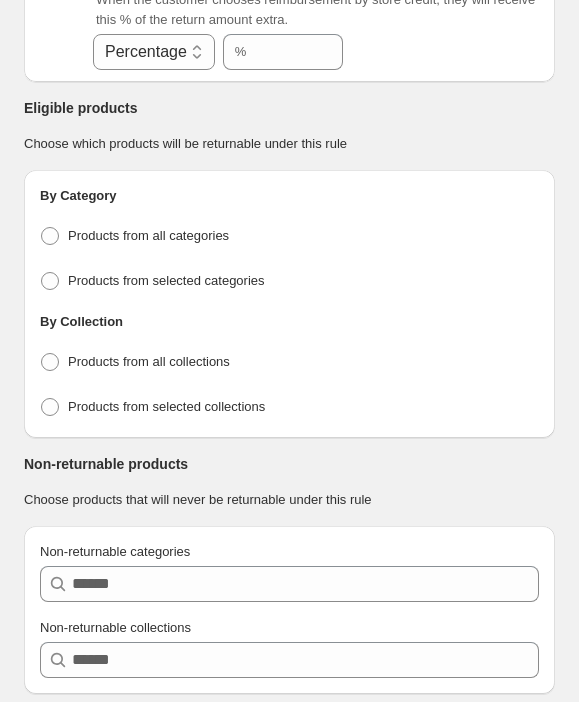 click on "By Category Products from all categories Products from selected categories By Collection Products from all collections Products from selected collections" at bounding box center (289, 304) 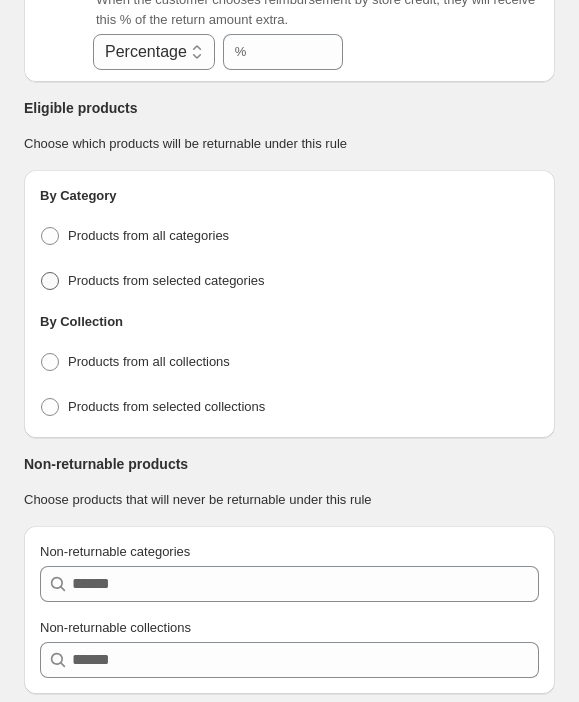 click at bounding box center (50, 281) 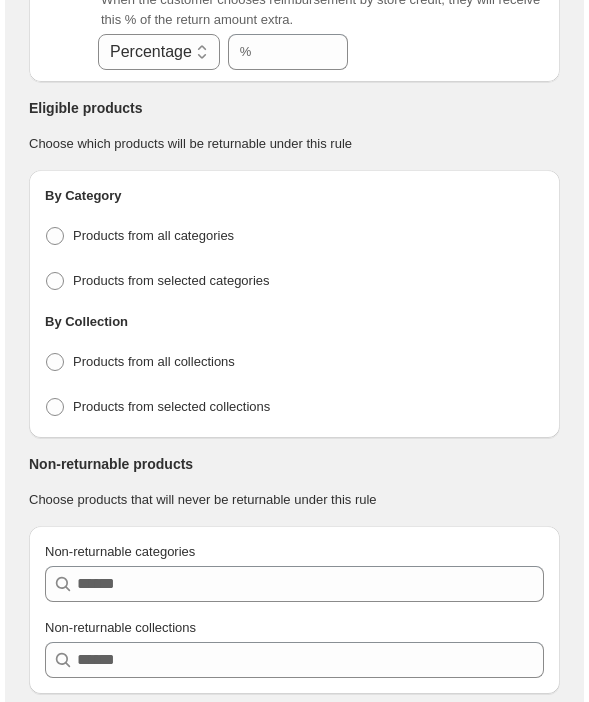 scroll, scrollTop: 0, scrollLeft: 0, axis: both 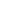 select on "********" 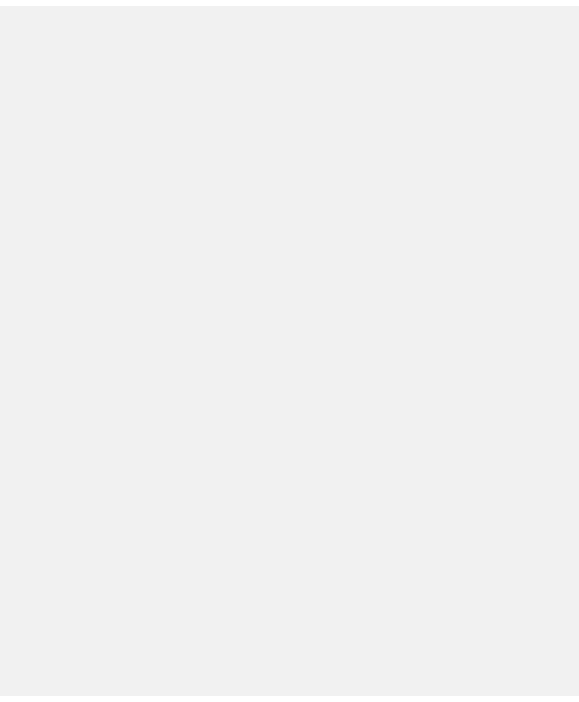 scroll, scrollTop: 0, scrollLeft: 0, axis: both 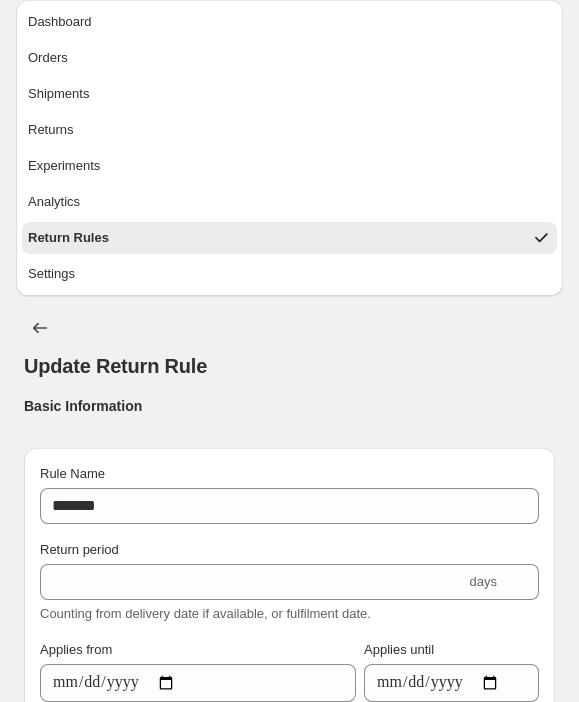 select on "********" 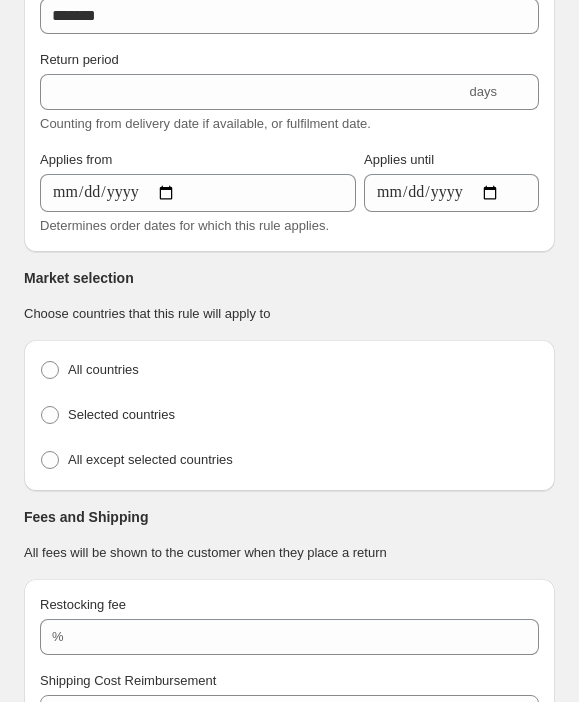 scroll, scrollTop: 800, scrollLeft: 0, axis: vertical 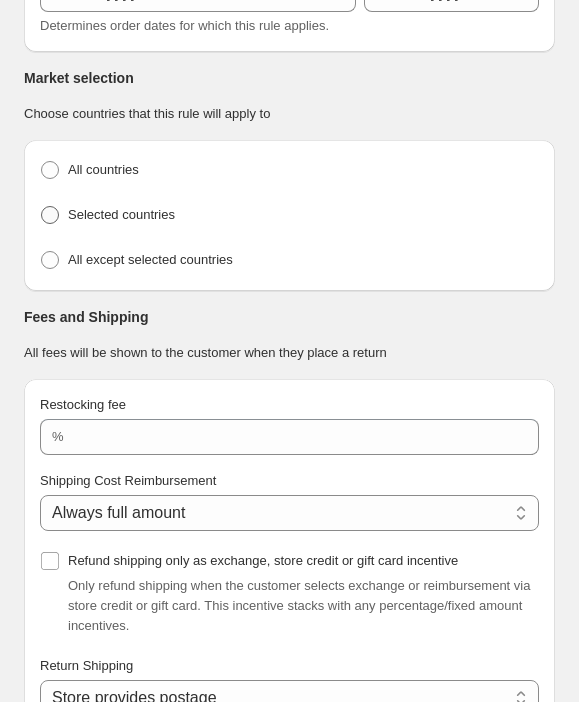click on "Selected countries" at bounding box center (107, 215) 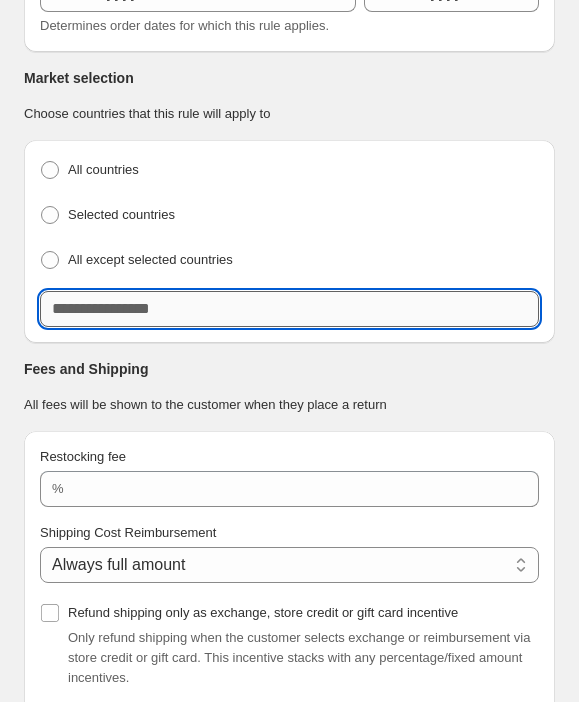 click on "Country" at bounding box center (289, 309) 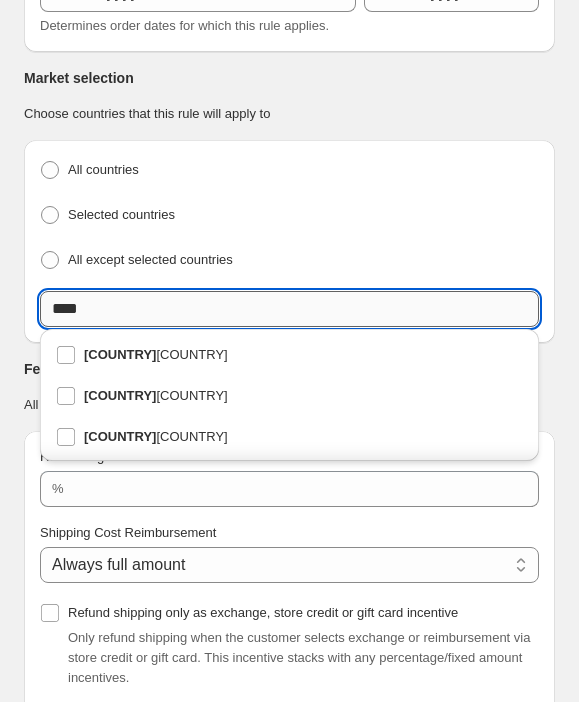 type on "*****" 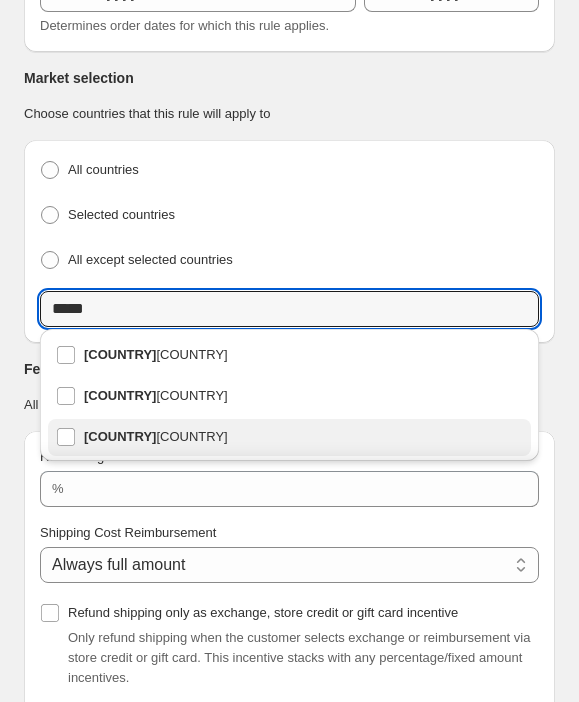 click on "[COUNTRY]" at bounding box center (289, 437) 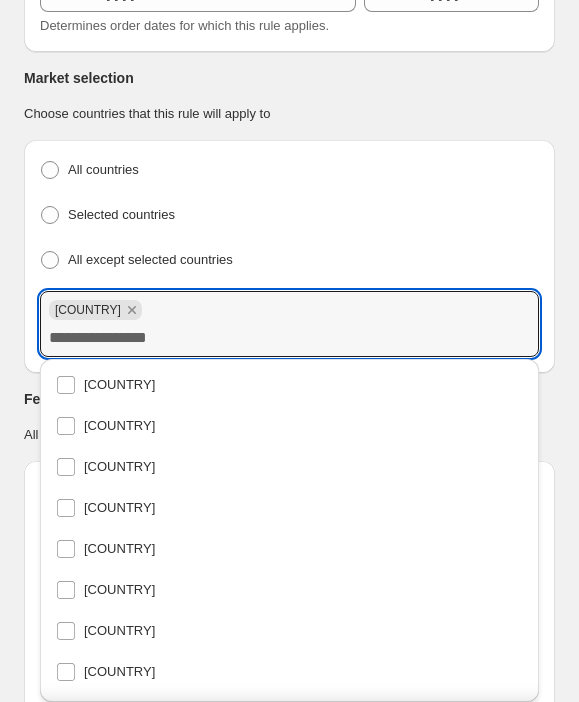scroll, scrollTop: 1308, scrollLeft: 0, axis: vertical 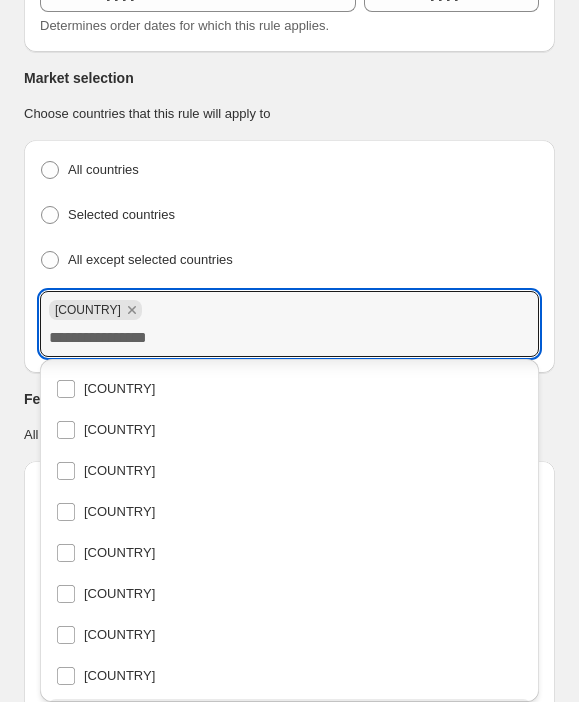 click on "Country" at bounding box center [289, 338] 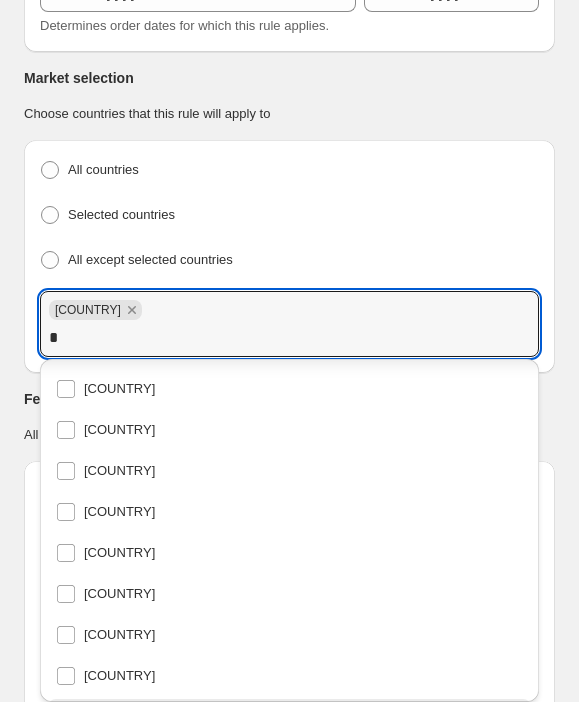 scroll, scrollTop: 268, scrollLeft: 0, axis: vertical 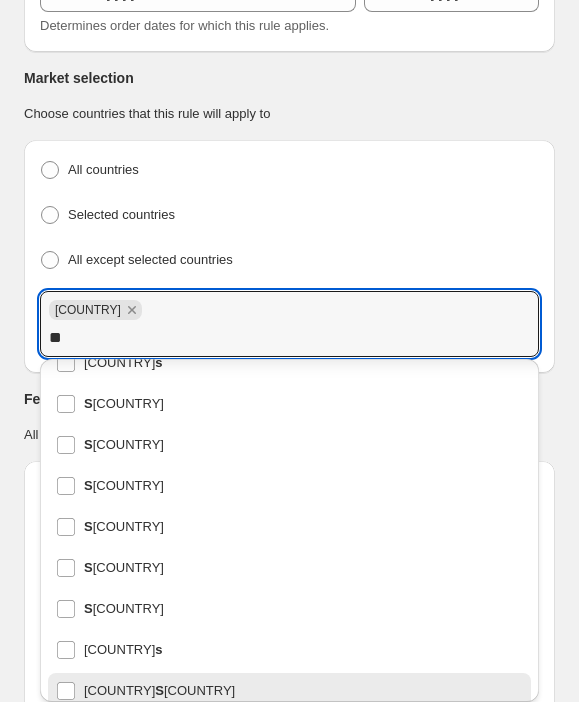 type on "***" 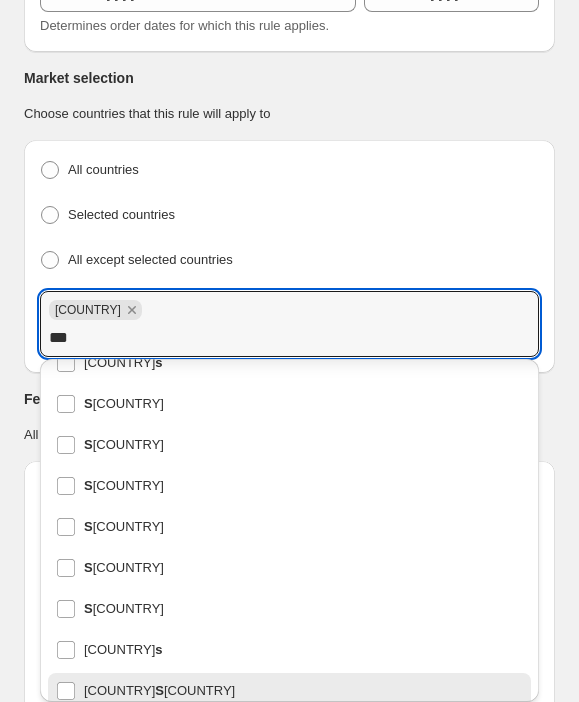 scroll, scrollTop: 0, scrollLeft: 0, axis: both 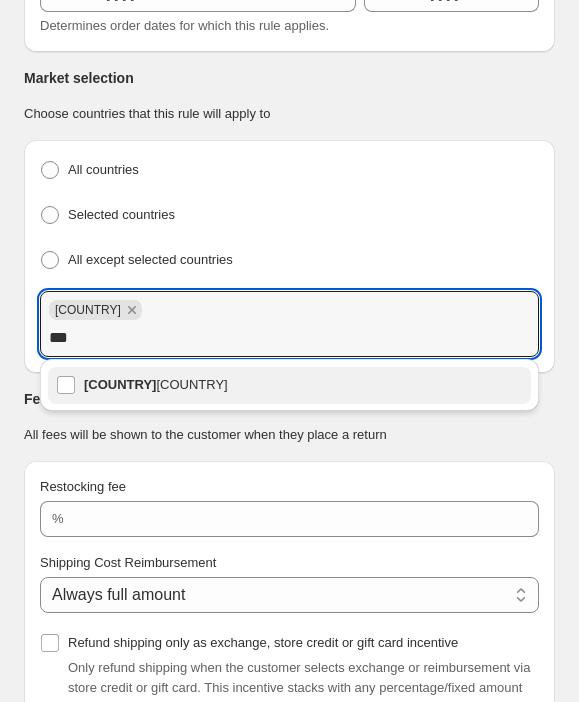 click on "[COUNTRY]" at bounding box center (289, 385) 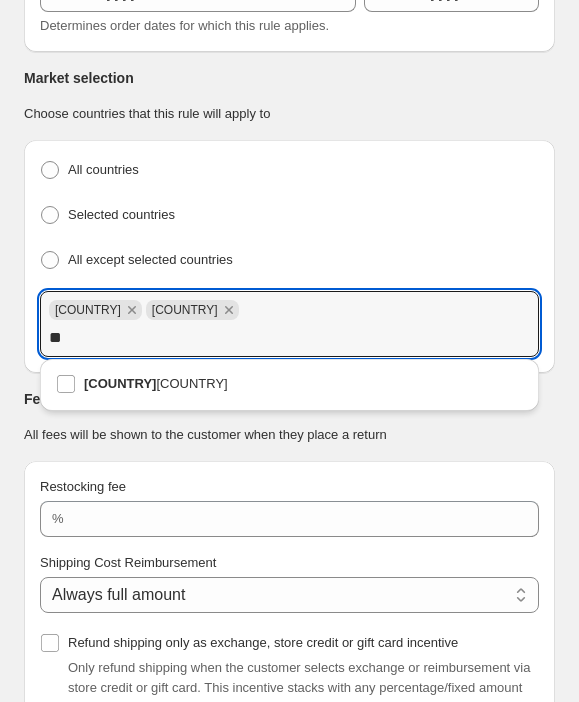 scroll, scrollTop: 0, scrollLeft: 0, axis: both 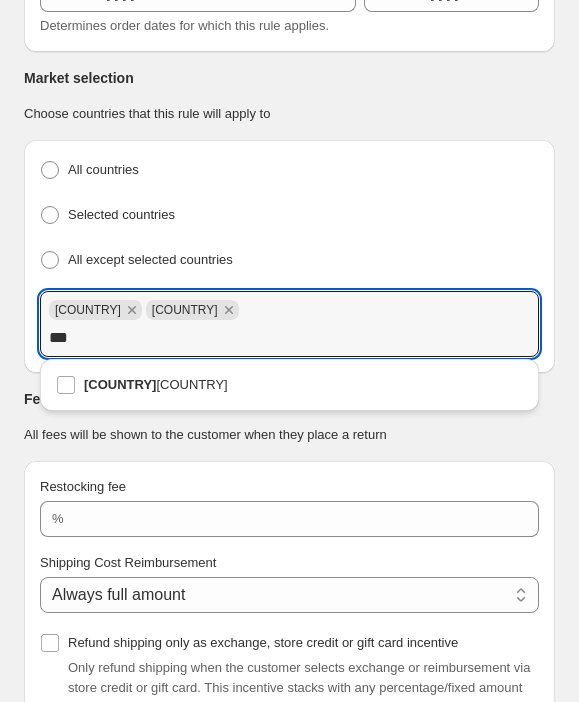 type on "****" 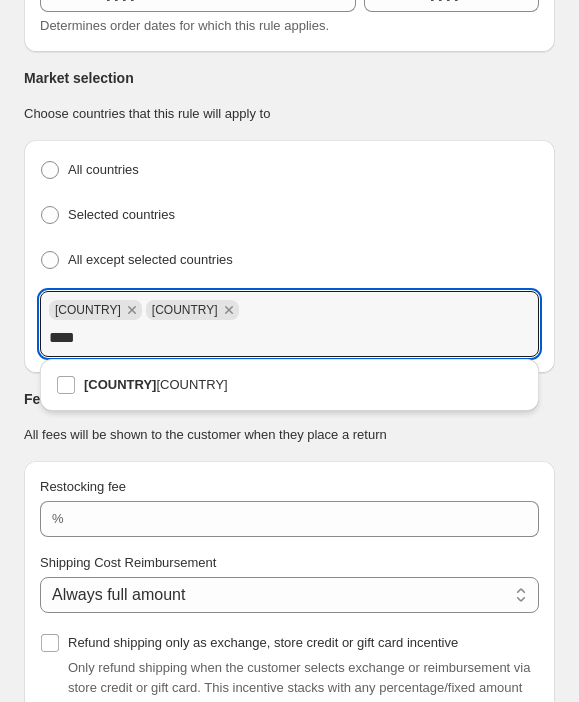 click on "Spai n" at bounding box center [289, 385] 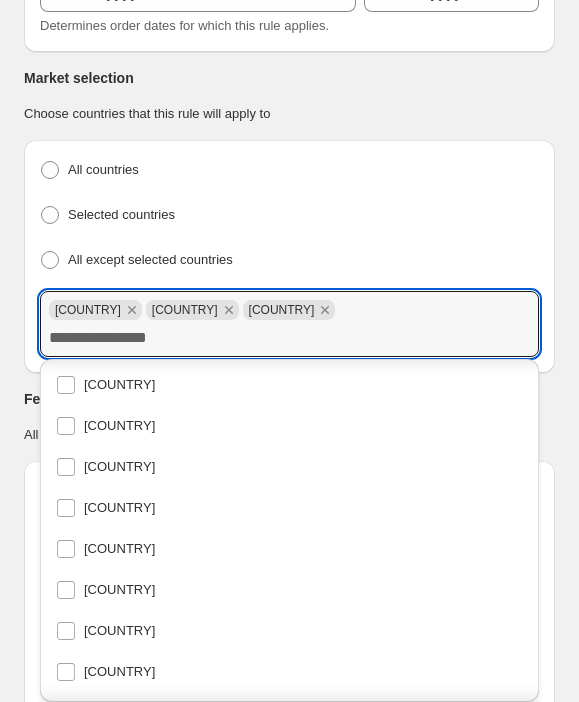 scroll, scrollTop: 1135, scrollLeft: 0, axis: vertical 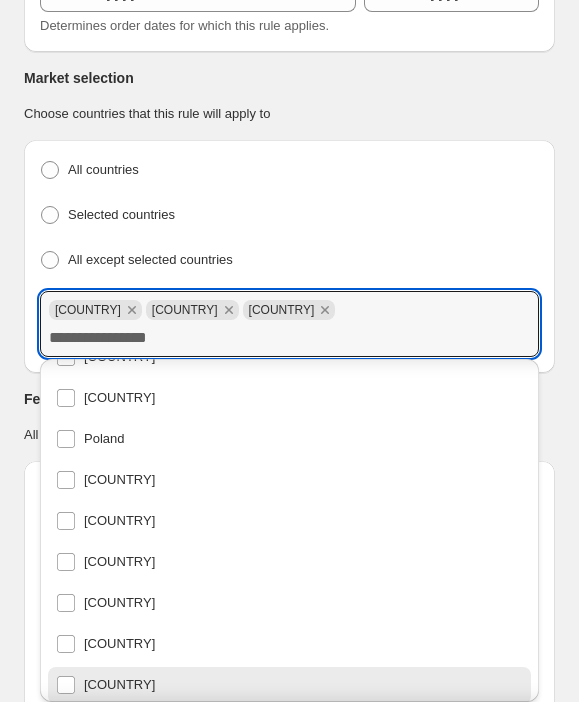 click on "**********" at bounding box center [289, 1073] 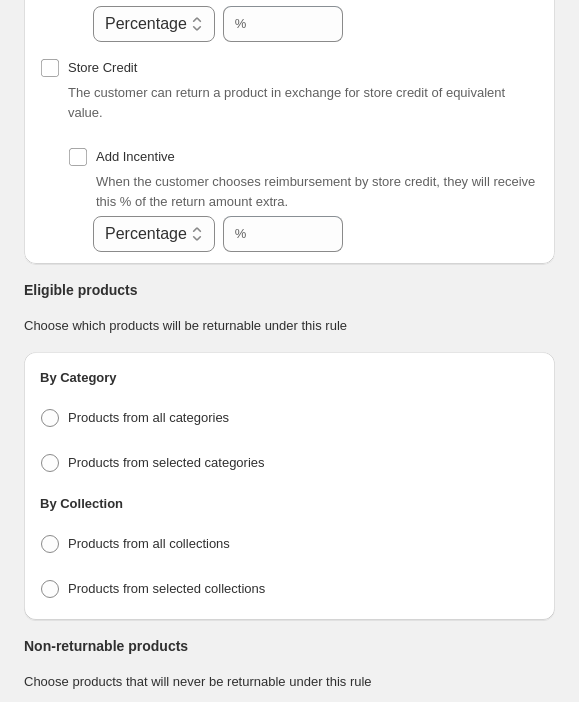 scroll, scrollTop: 2620, scrollLeft: 0, axis: vertical 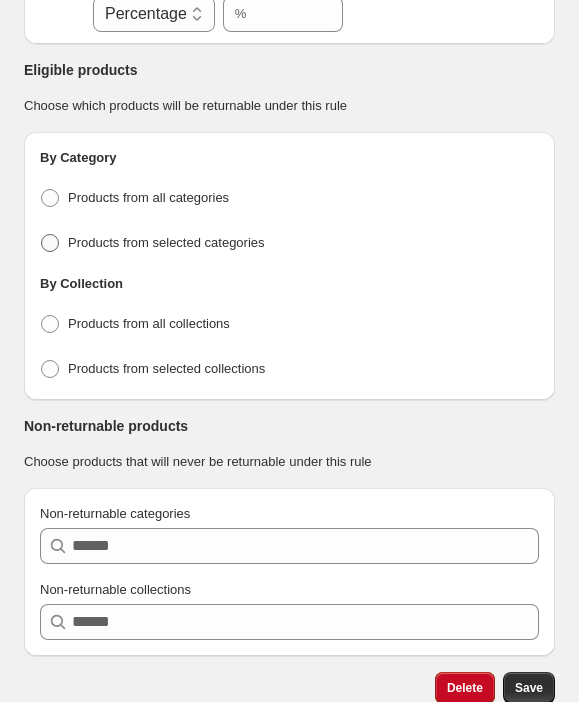 click on "Products from selected categories" at bounding box center [166, 242] 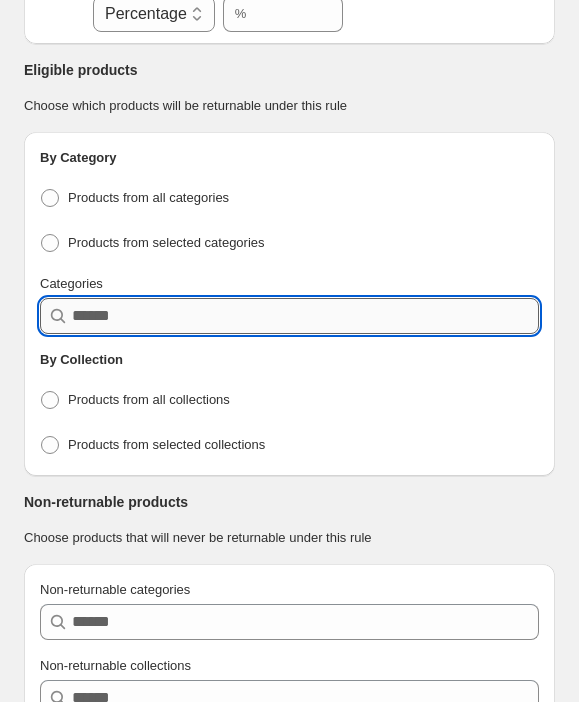 click on "Categories" at bounding box center [305, 316] 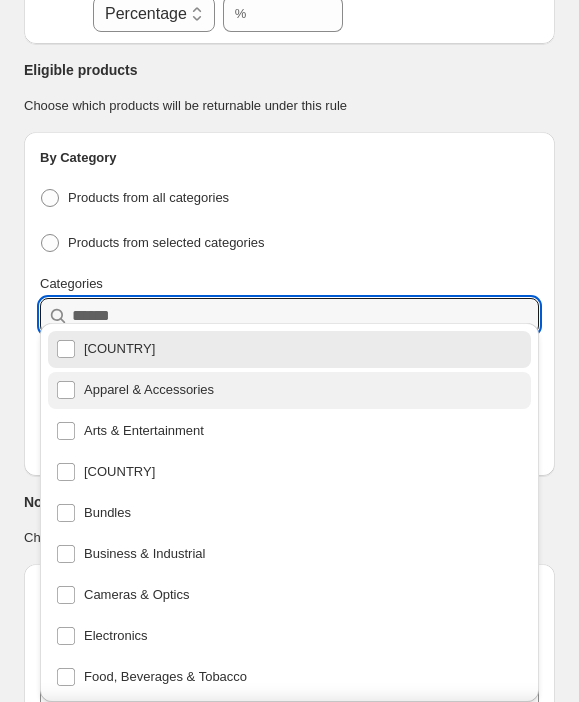 click on "Apparel & Accessories" at bounding box center (289, 390) 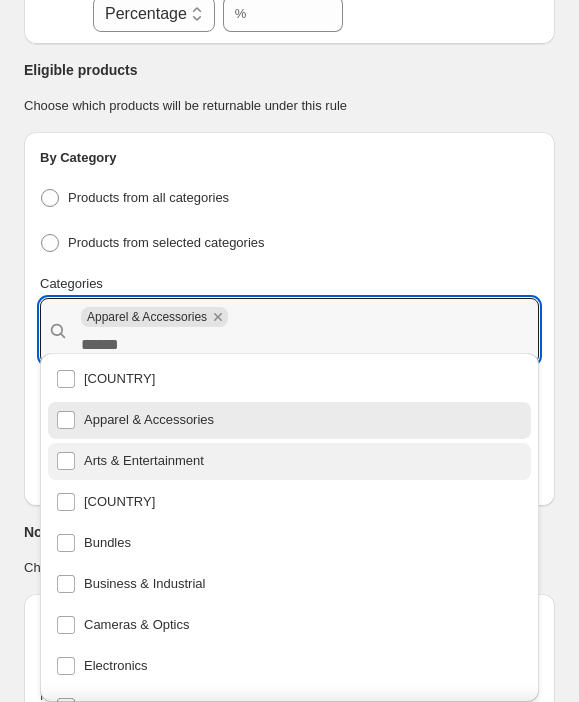 click on "Arts & Entertainment" at bounding box center [289, 461] 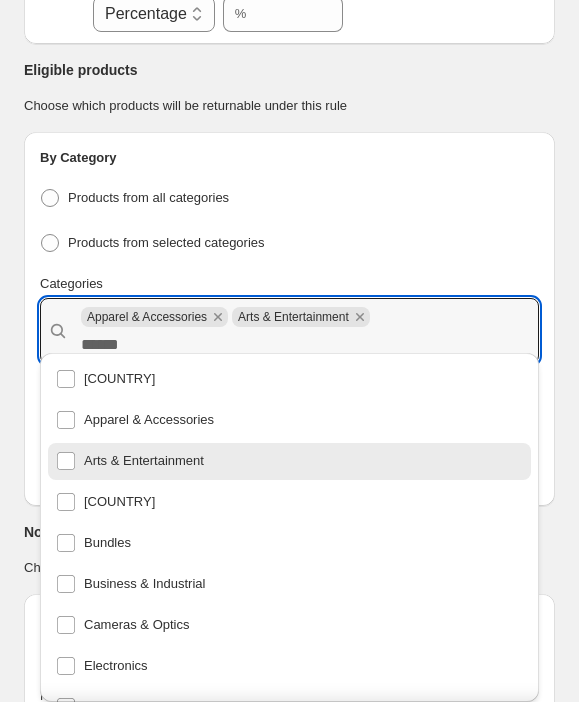click on "**********" at bounding box center (289, -694) 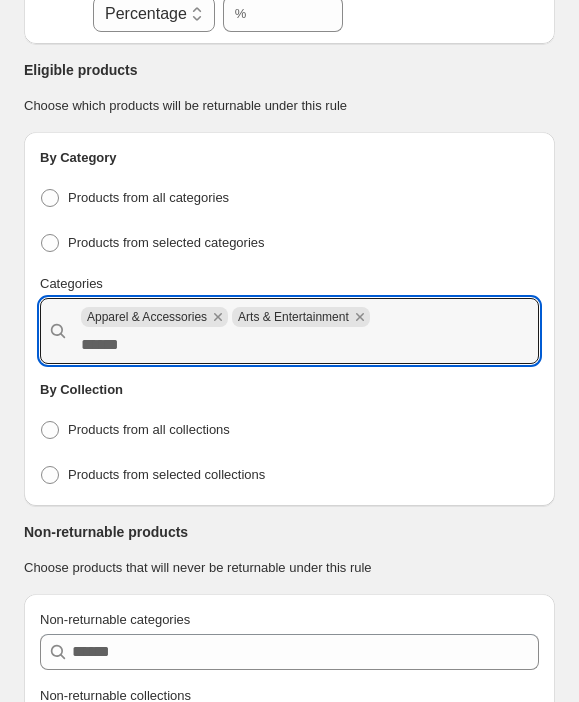 click on "**********" at bounding box center [289, -676] 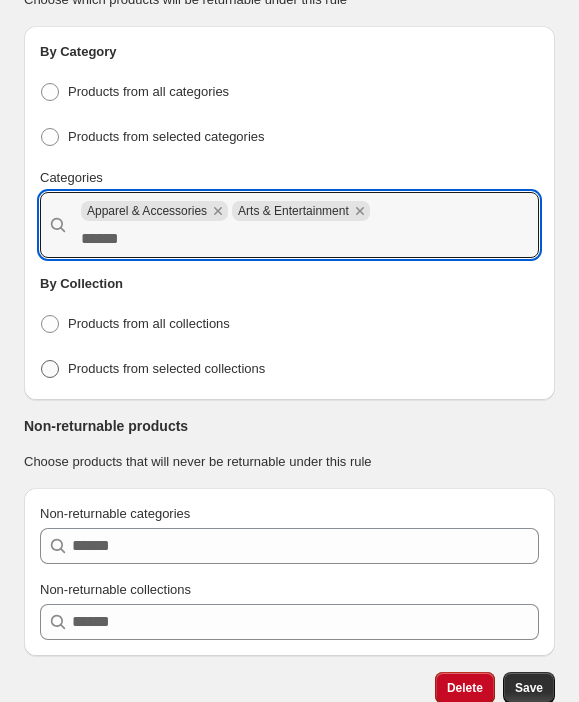 click on "Products from selected collections" at bounding box center [152, 369] 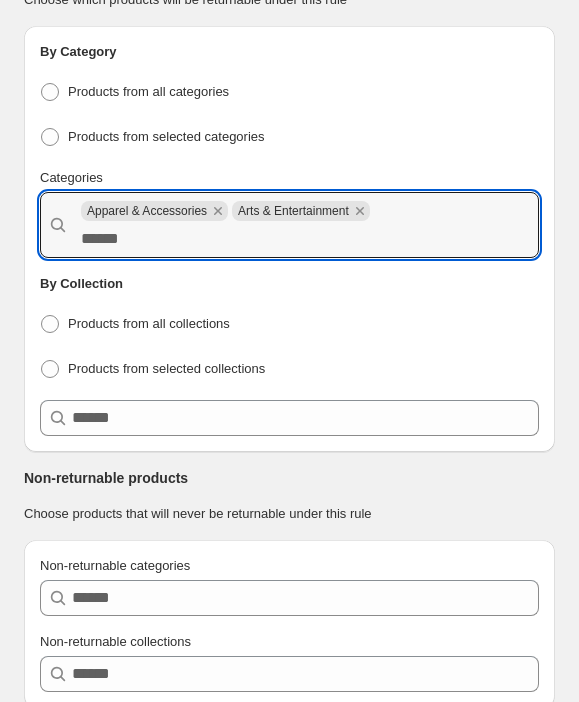 click on "Products from all collections Products from selected collections" at bounding box center [289, 347] 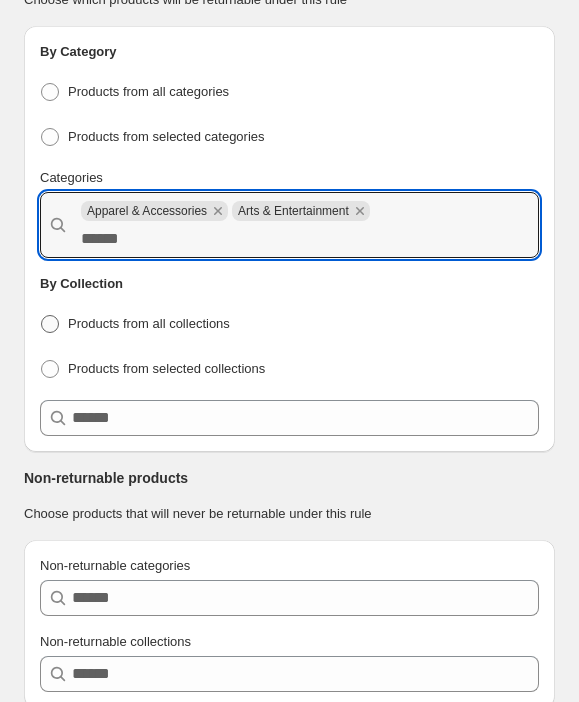click on "Products from all collections" at bounding box center [149, 323] 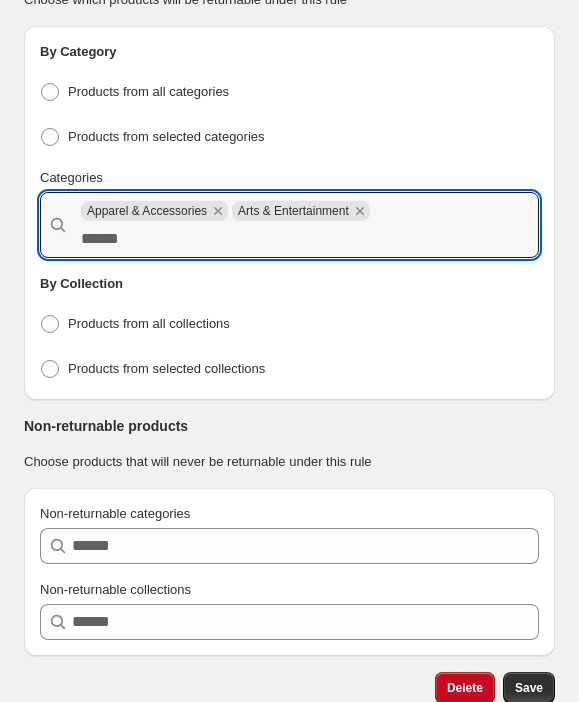 click on "**********" at bounding box center (289, -800) 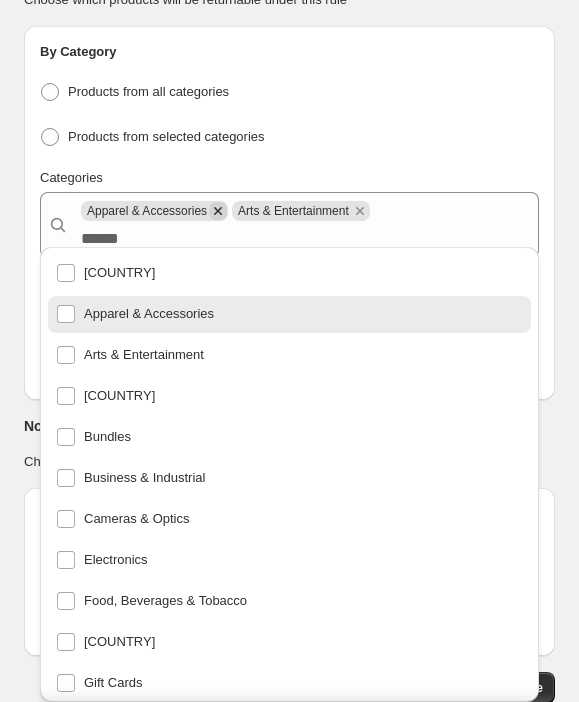 click 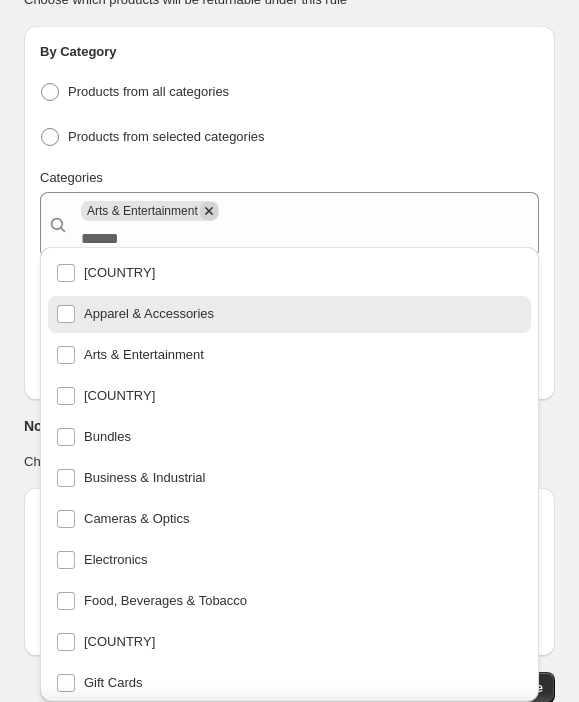click 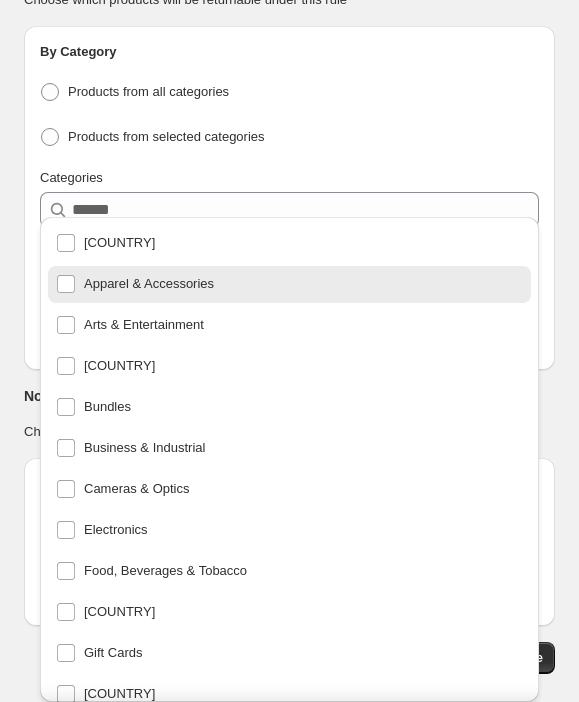 click on "By Category Products from all categories Products from selected categories Categories By Collection Products from all collections Products from selected collections" at bounding box center (289, 198) 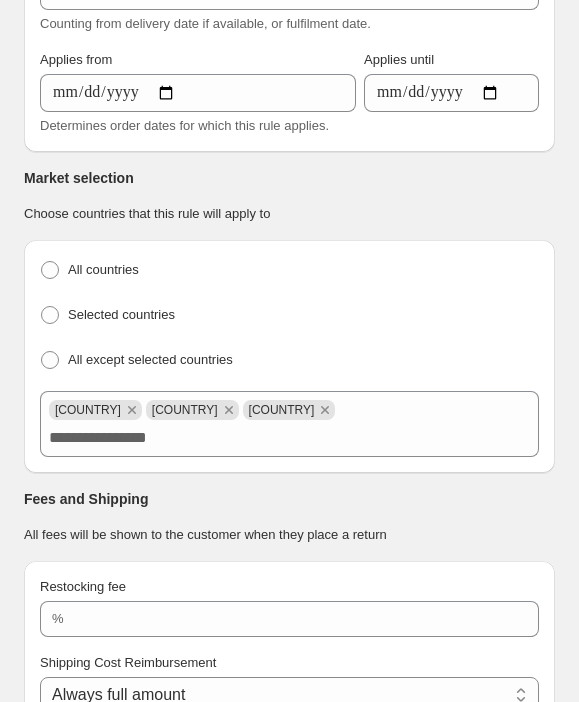 scroll, scrollTop: 800, scrollLeft: 0, axis: vertical 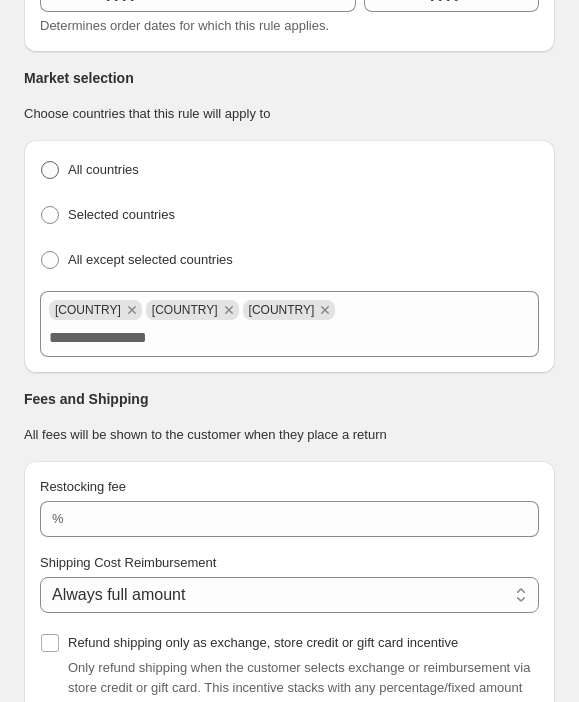 click on "All countries" at bounding box center [103, 169] 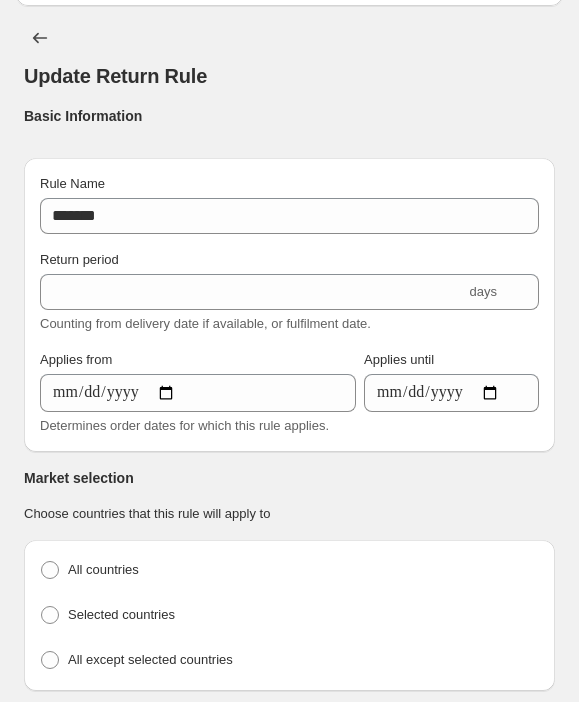 scroll, scrollTop: 500, scrollLeft: 0, axis: vertical 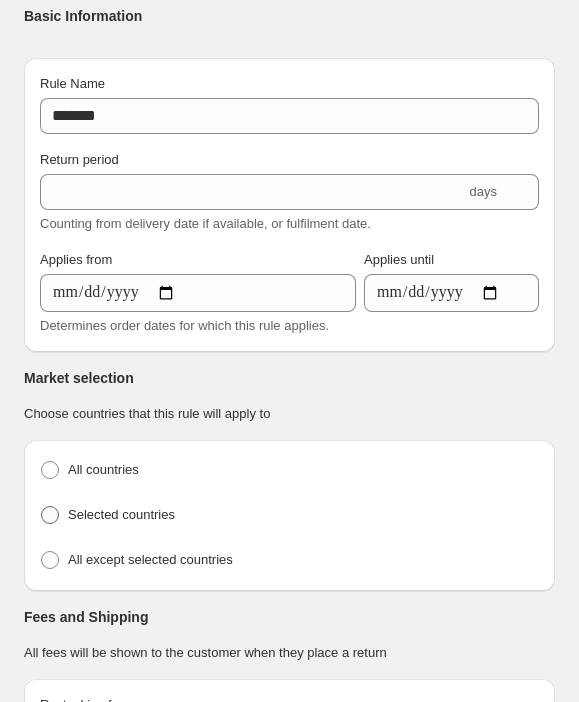 click on "Selected countries" at bounding box center [107, 515] 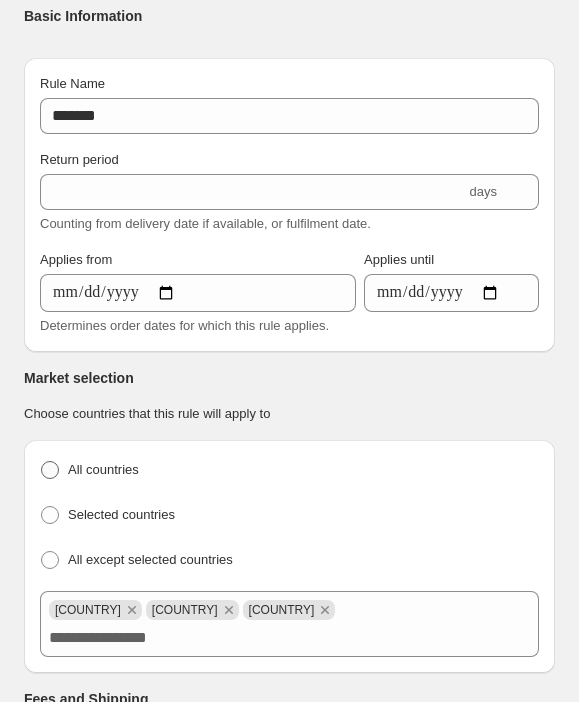 click on "All countries" at bounding box center (103, 469) 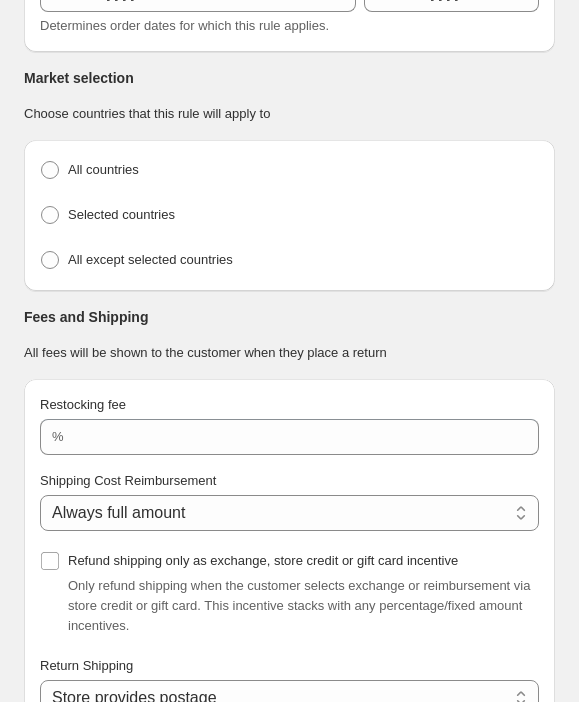 scroll, scrollTop: 500, scrollLeft: 0, axis: vertical 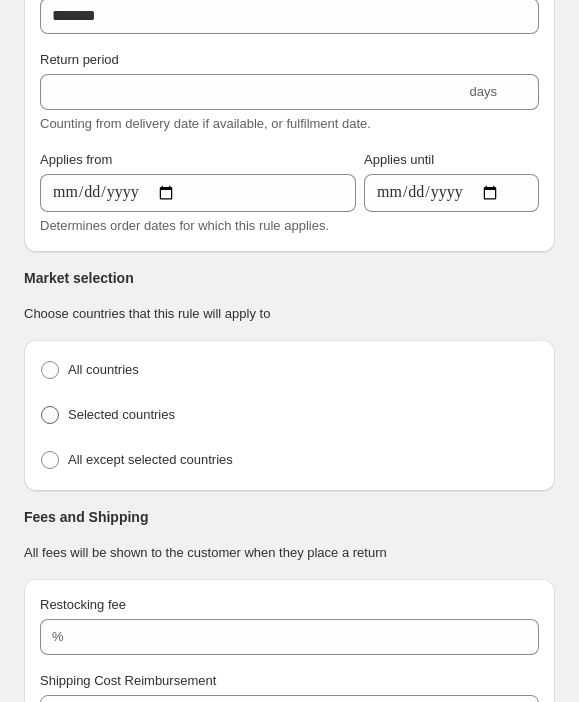 click on "Selected countries" at bounding box center [121, 414] 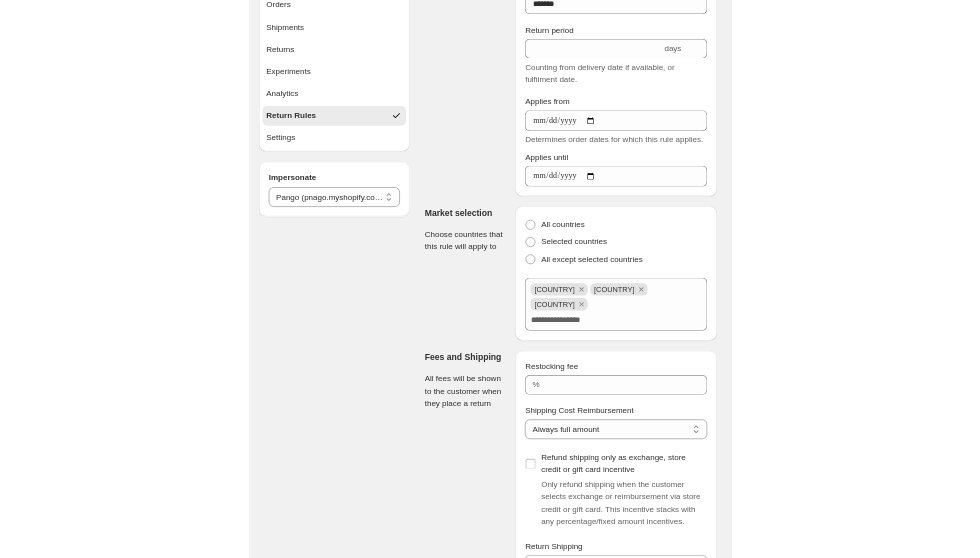 scroll, scrollTop: 0, scrollLeft: 0, axis: both 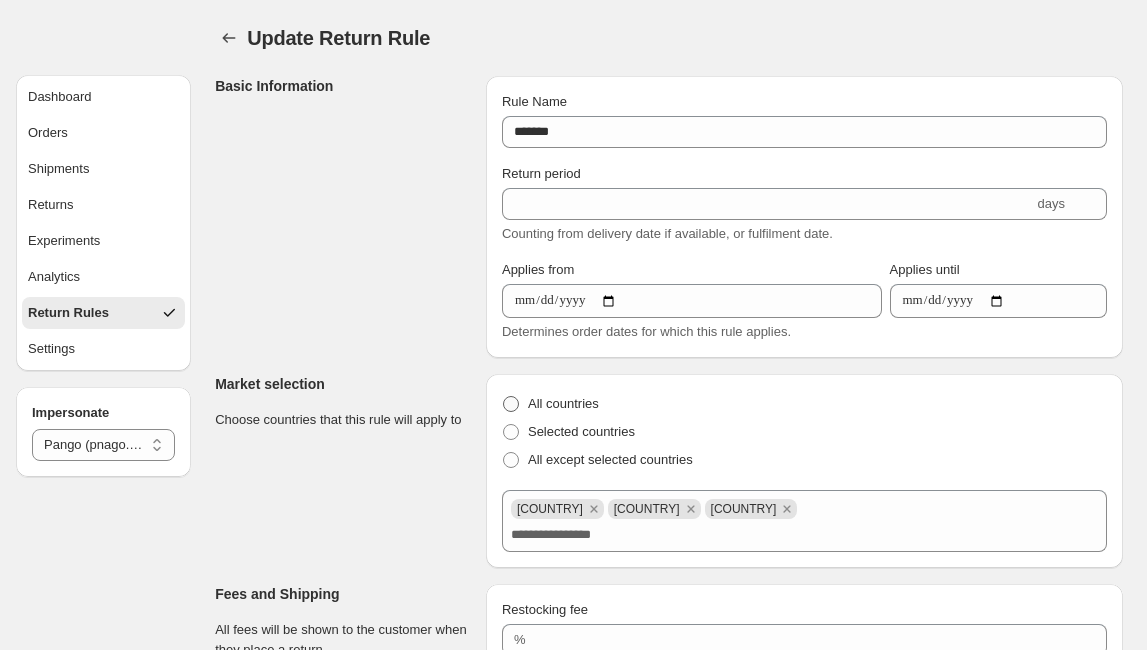 click on "All countries" at bounding box center [563, 403] 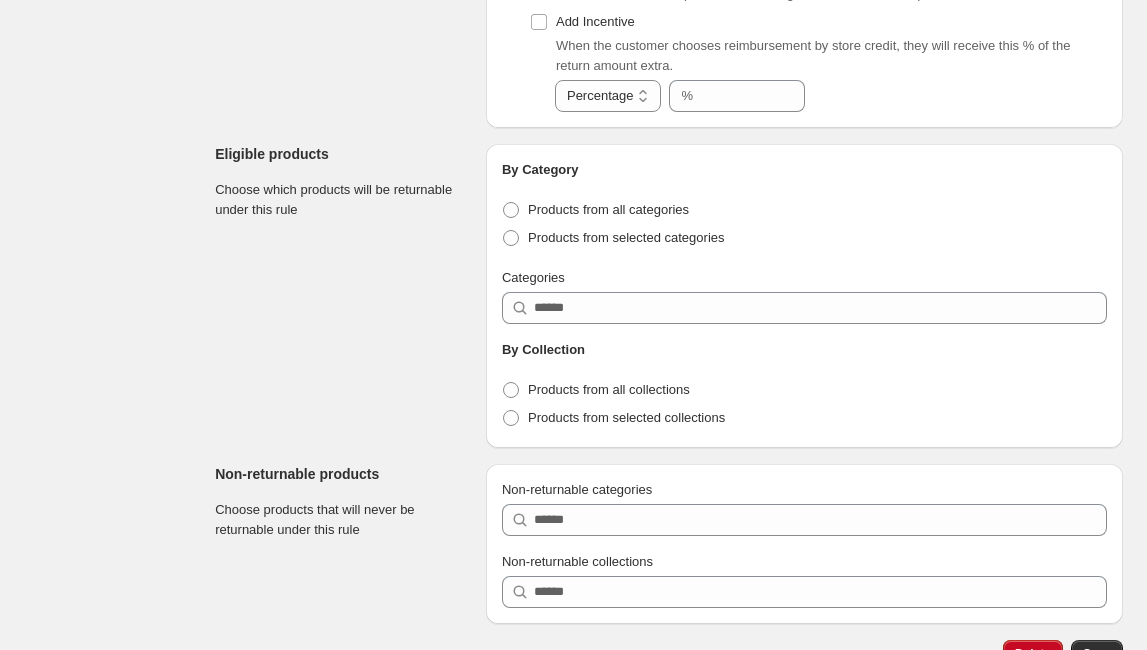 scroll, scrollTop: 1488, scrollLeft: 0, axis: vertical 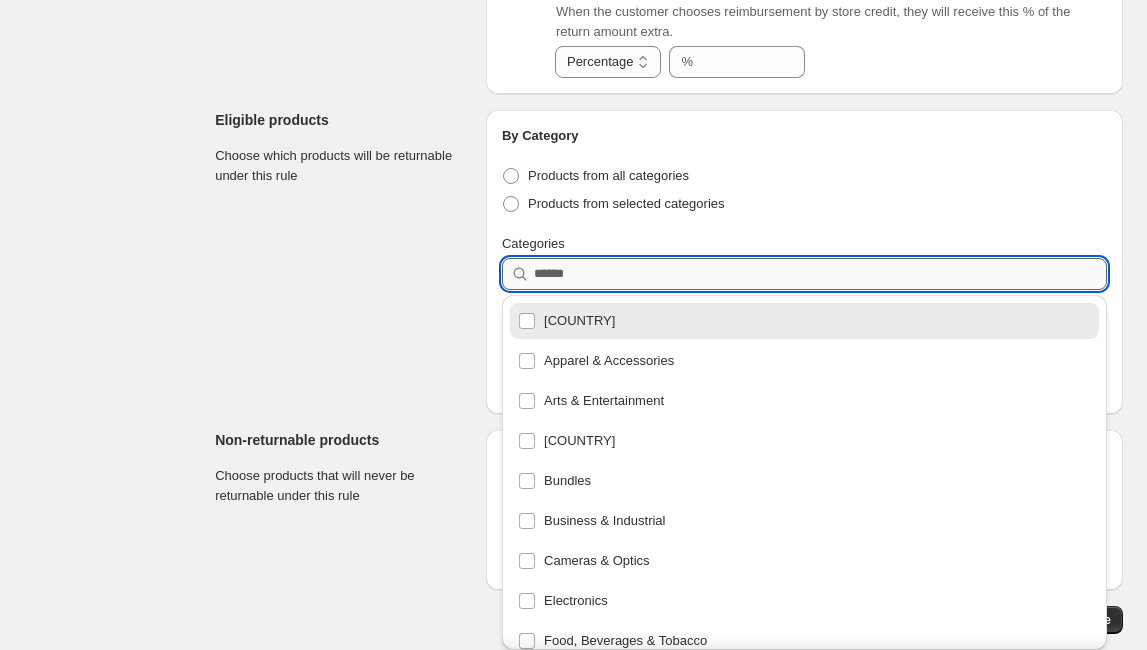click on "Categories" at bounding box center (820, 274) 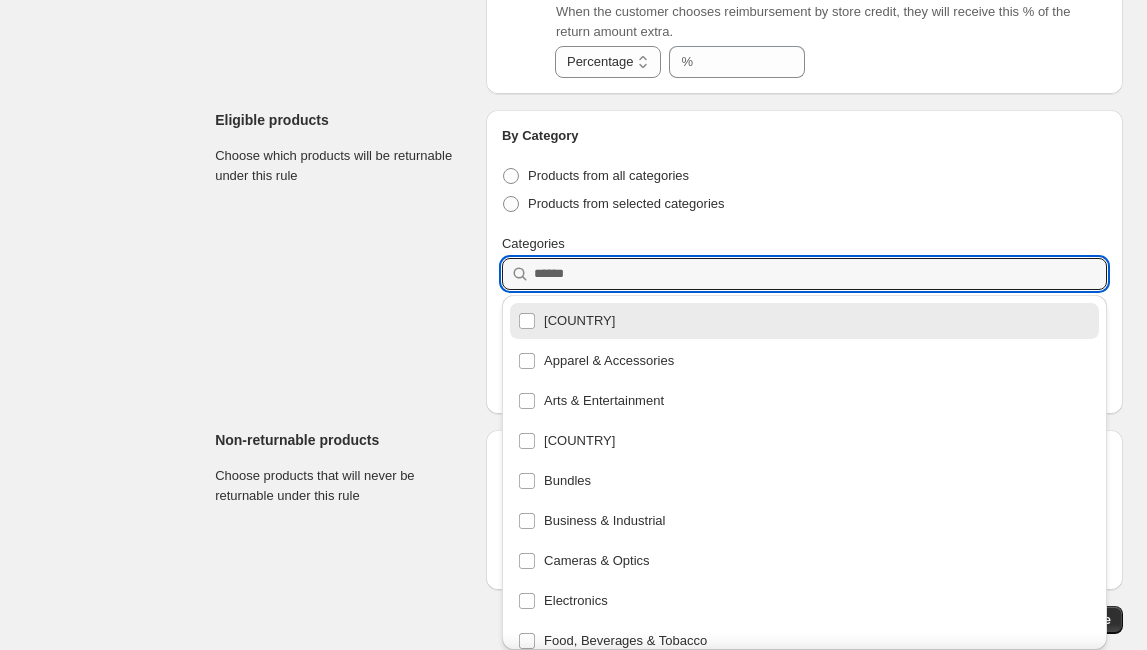 click on "Animals & Pet Supplies" at bounding box center [804, 321] 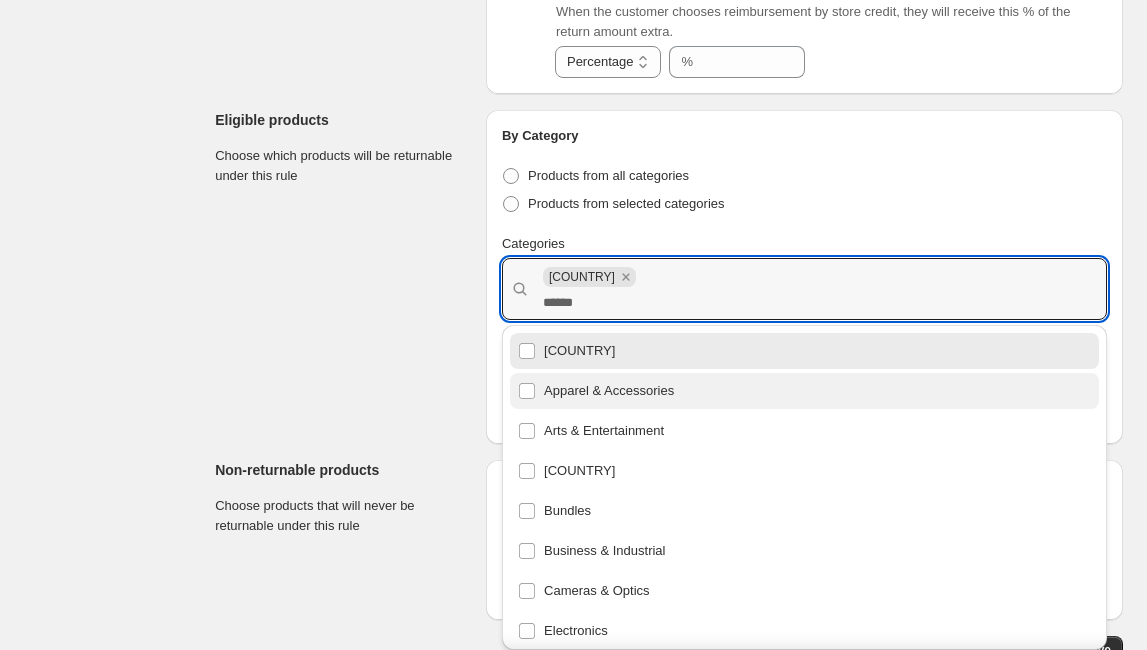 click on "Apparel & Accessories" at bounding box center [804, 391] 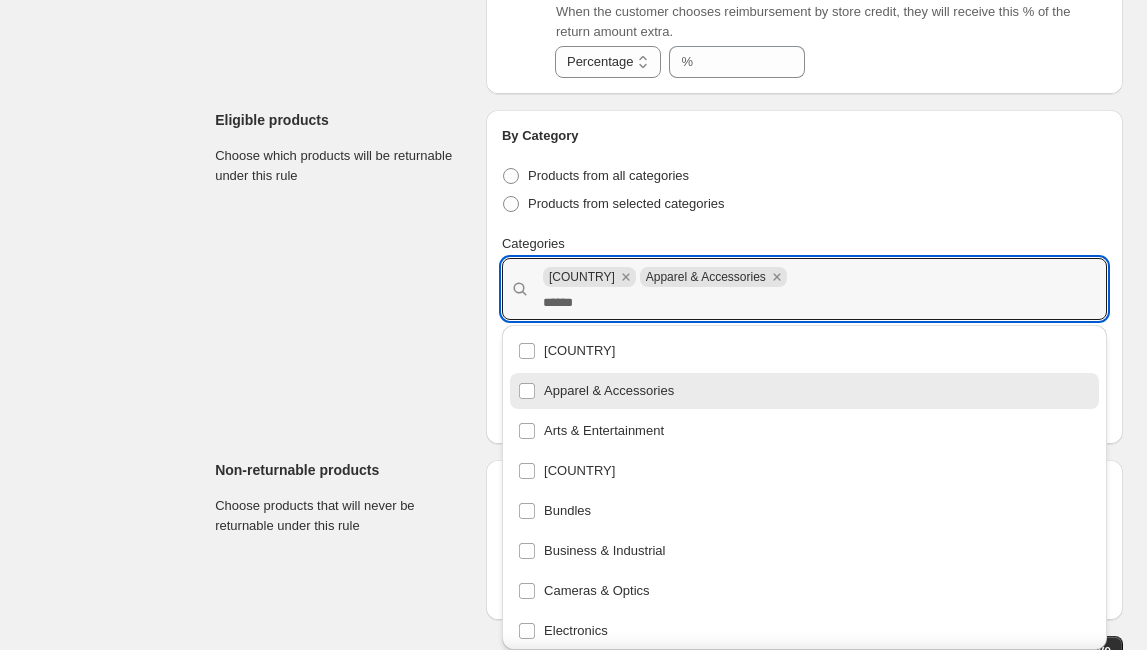 click on "Eligible products Choose which products will be returnable under this rule" at bounding box center [342, 277] 